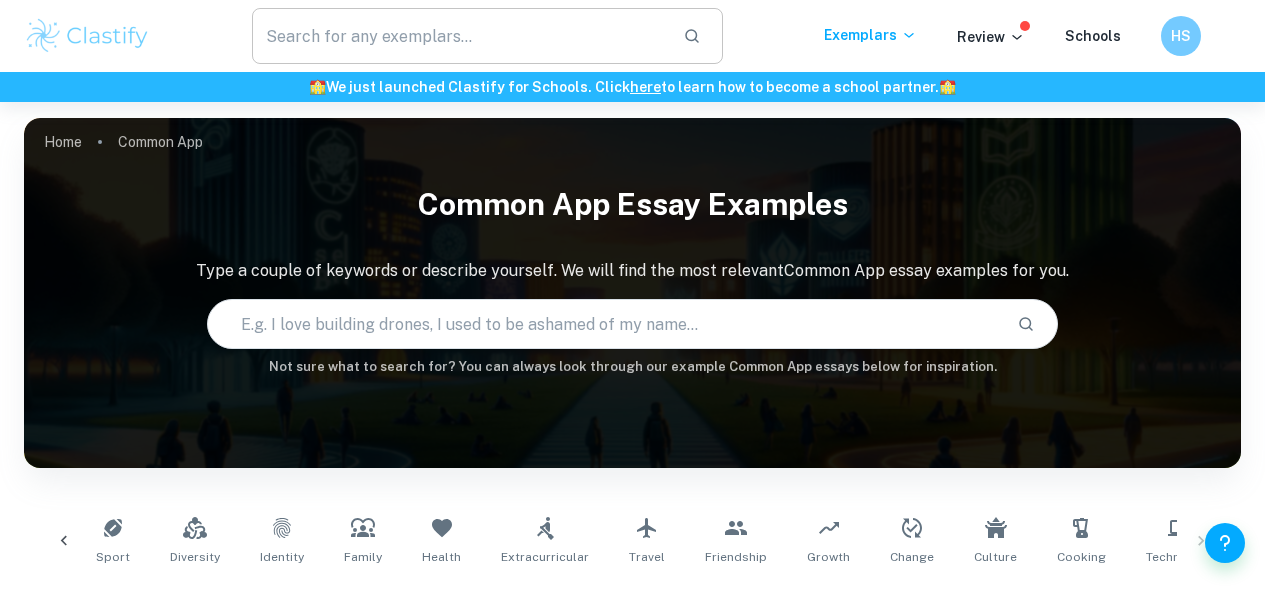scroll, scrollTop: 0, scrollLeft: 0, axis: both 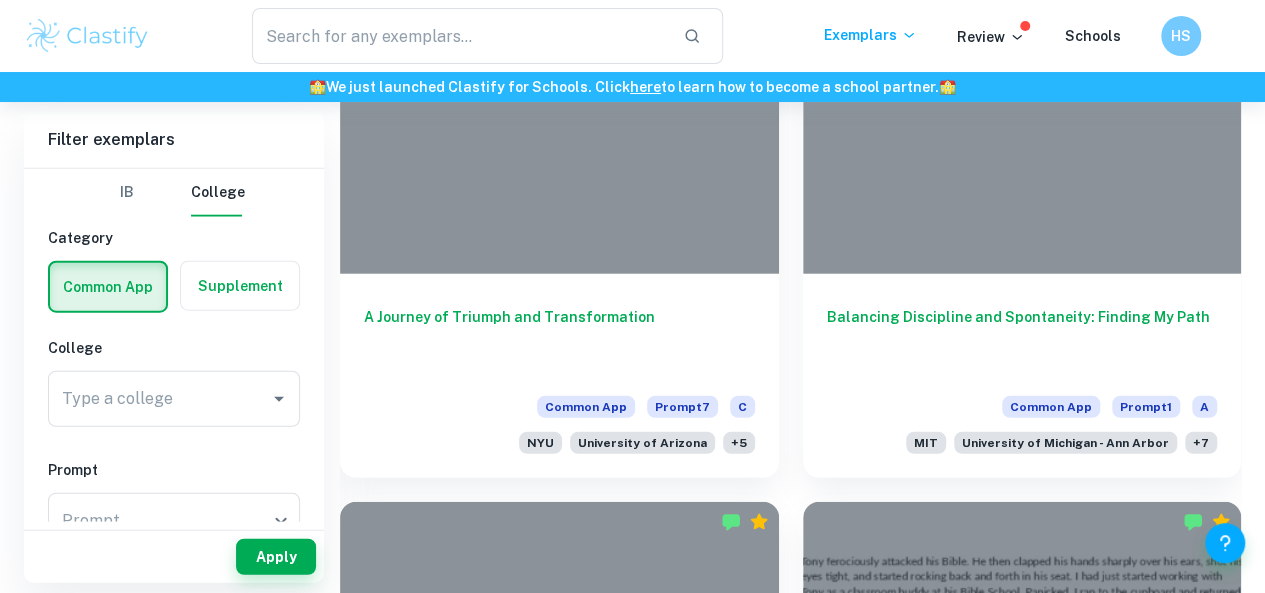 click on "IB" at bounding box center (127, 193) 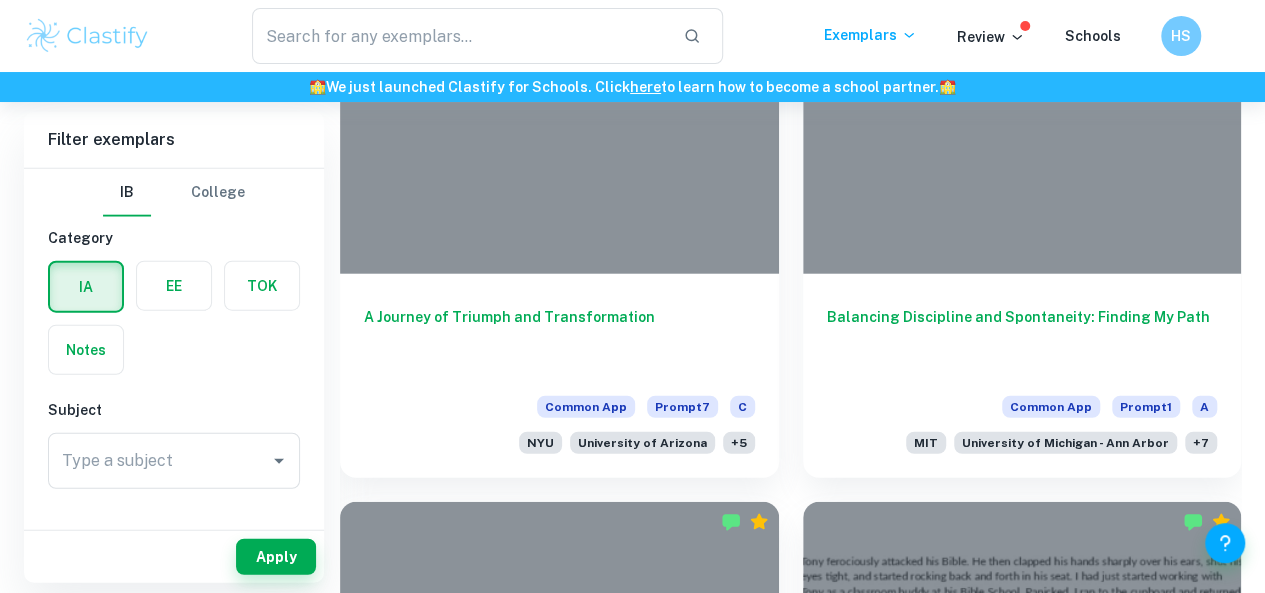 click at bounding box center [1022, 1774] 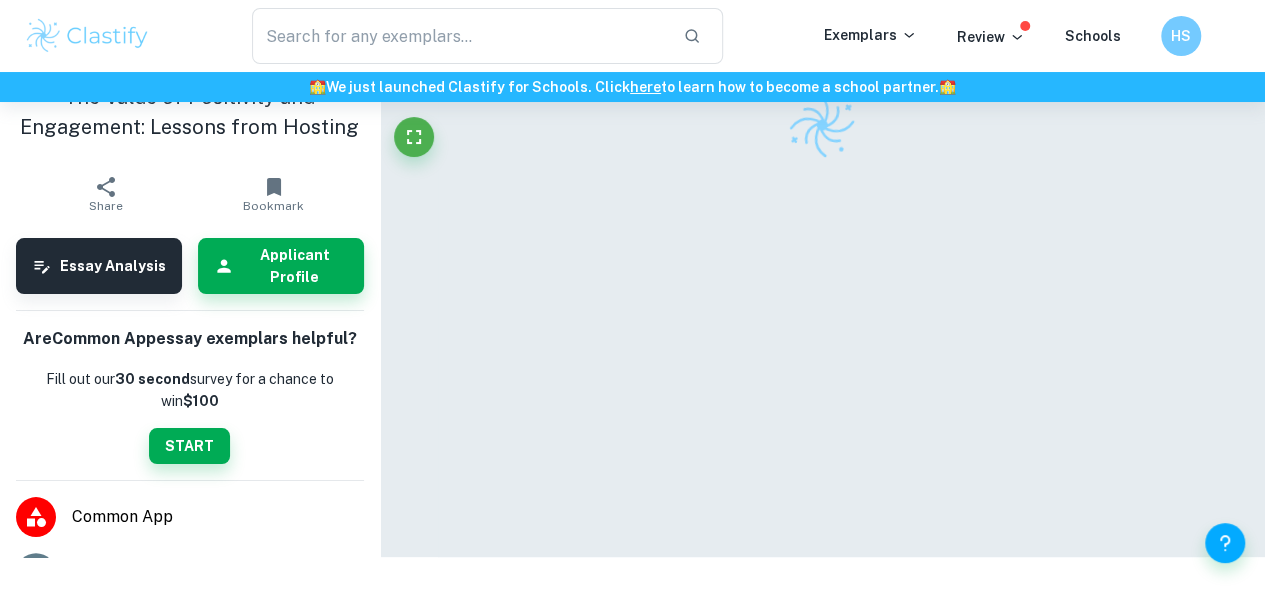 scroll, scrollTop: 0, scrollLeft: 0, axis: both 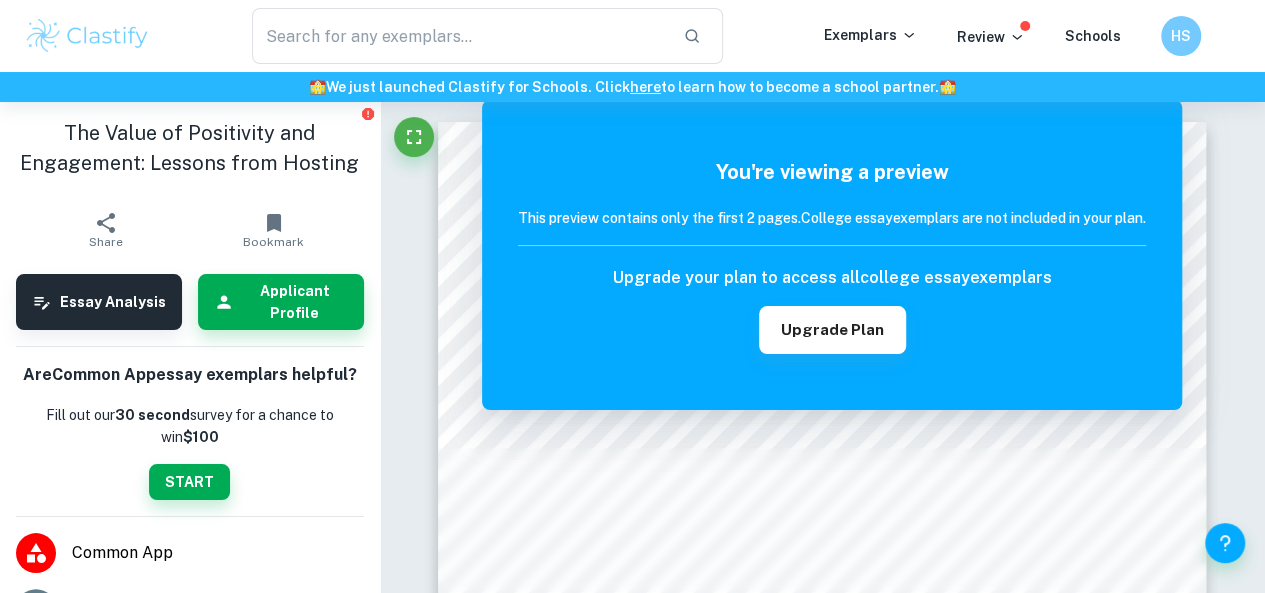 click at bounding box center (87, 36) 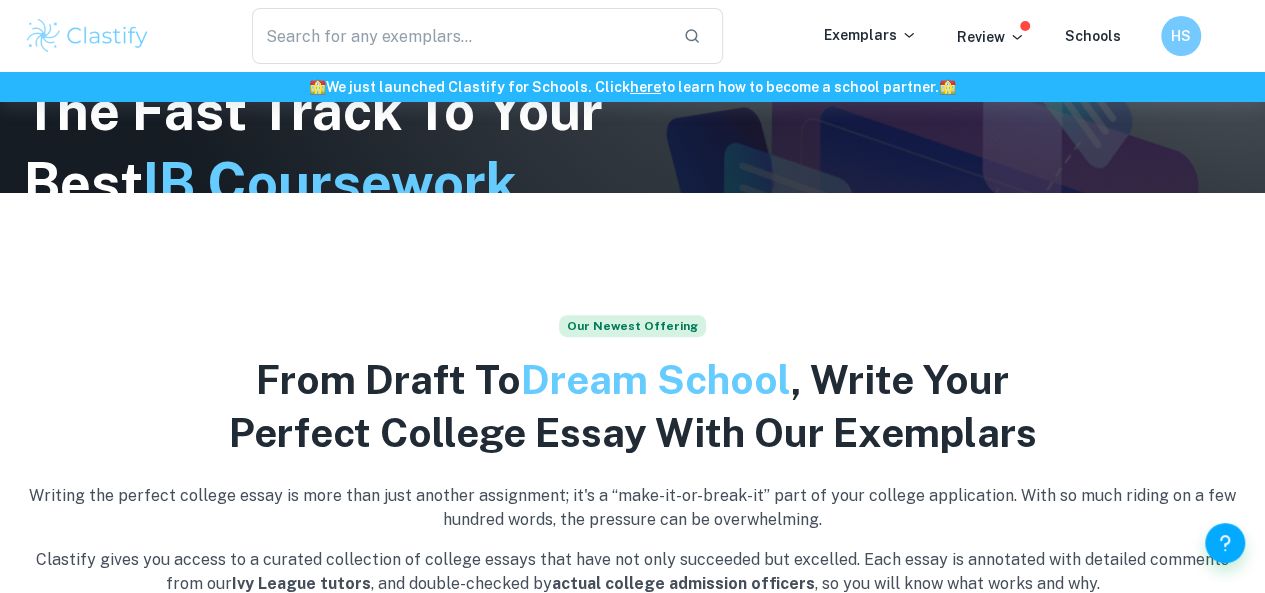scroll, scrollTop: 0, scrollLeft: 0, axis: both 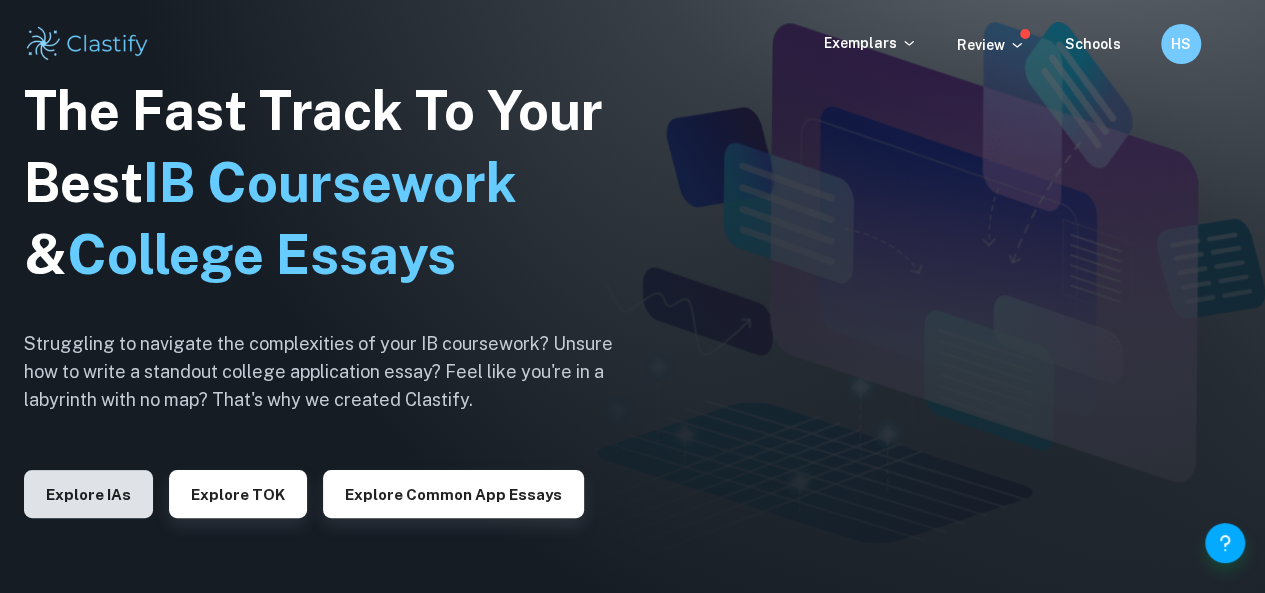 click on "Explore IAs" at bounding box center (88, 494) 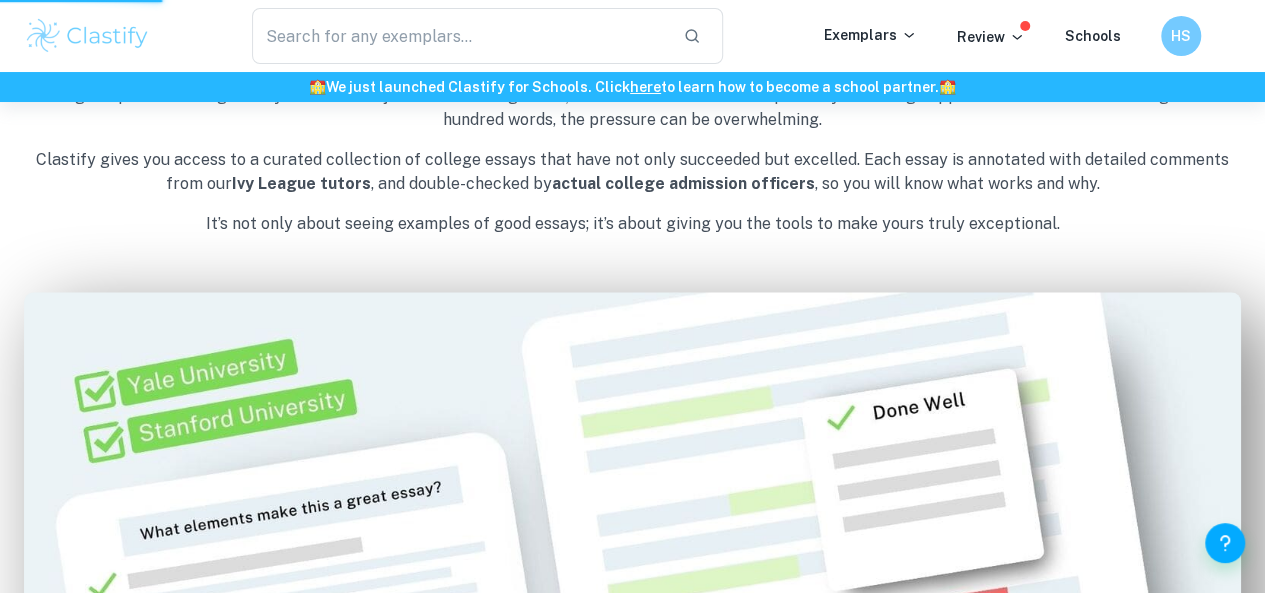 scroll, scrollTop: 400, scrollLeft: 0, axis: vertical 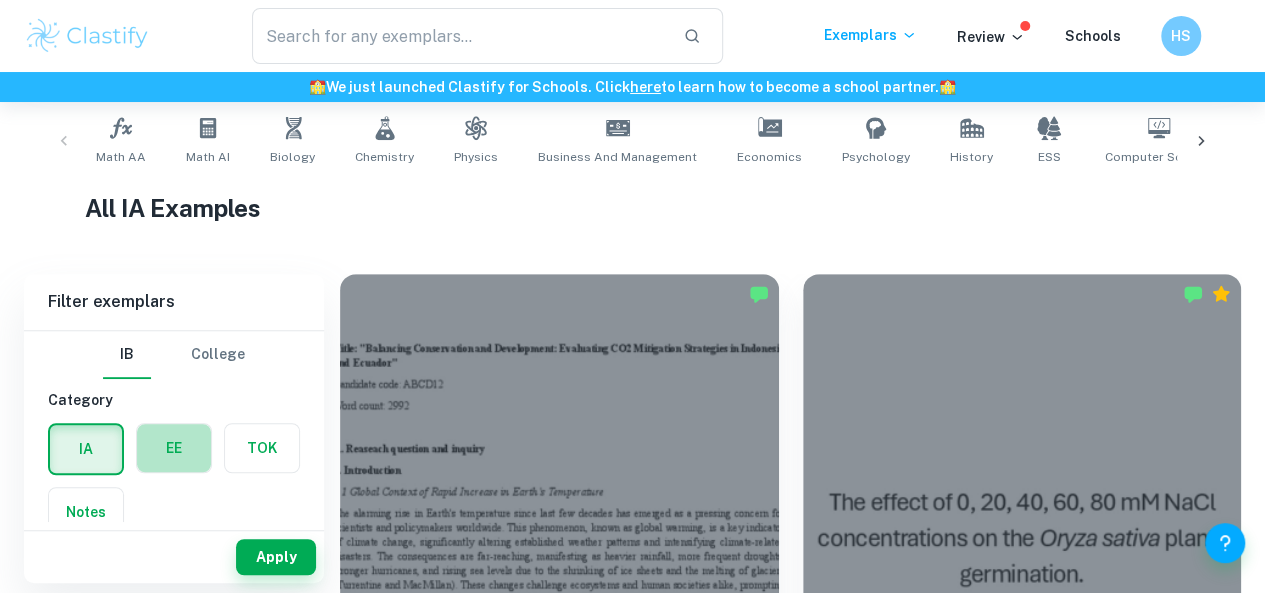 click at bounding box center (174, 448) 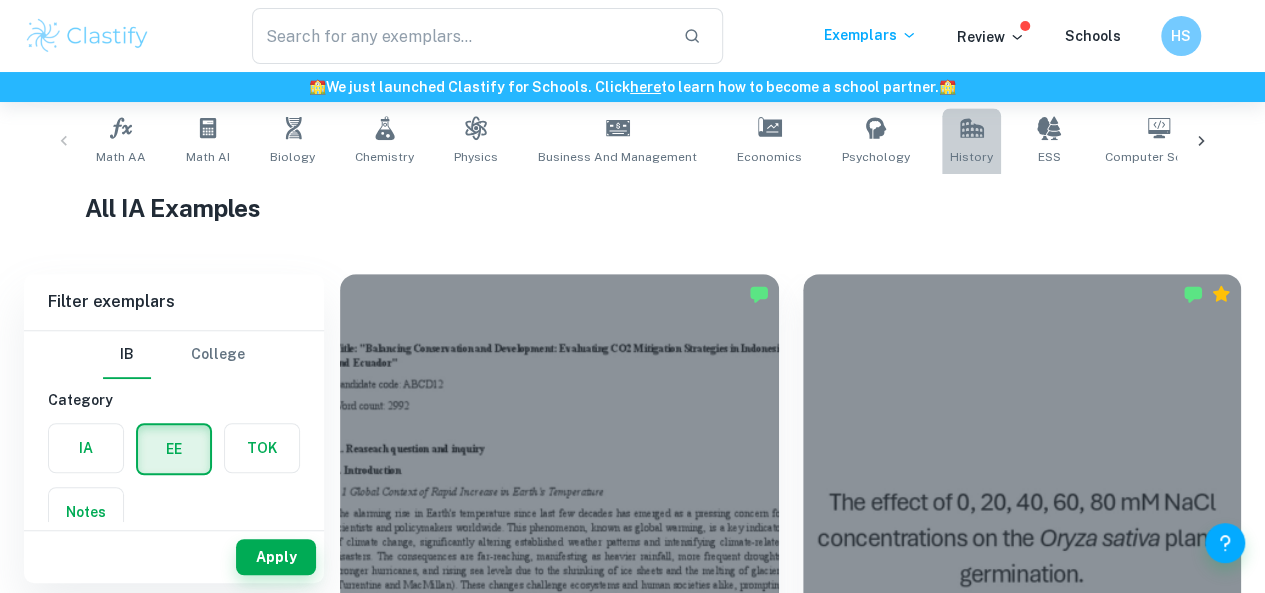 click 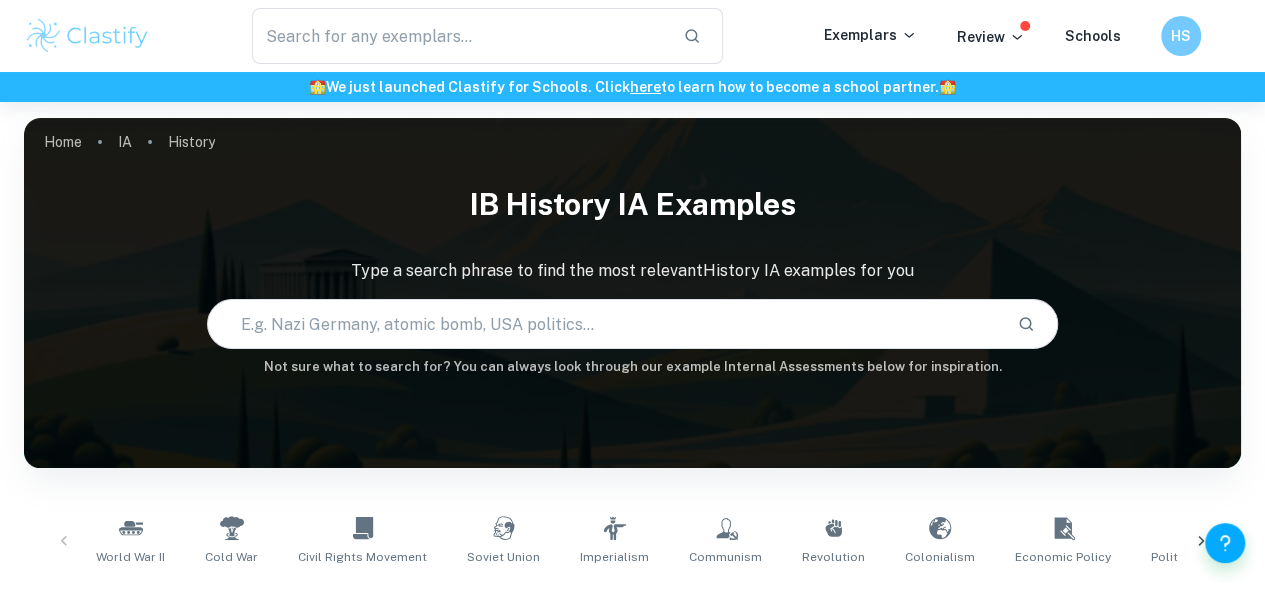 scroll, scrollTop: 5978, scrollLeft: 0, axis: vertical 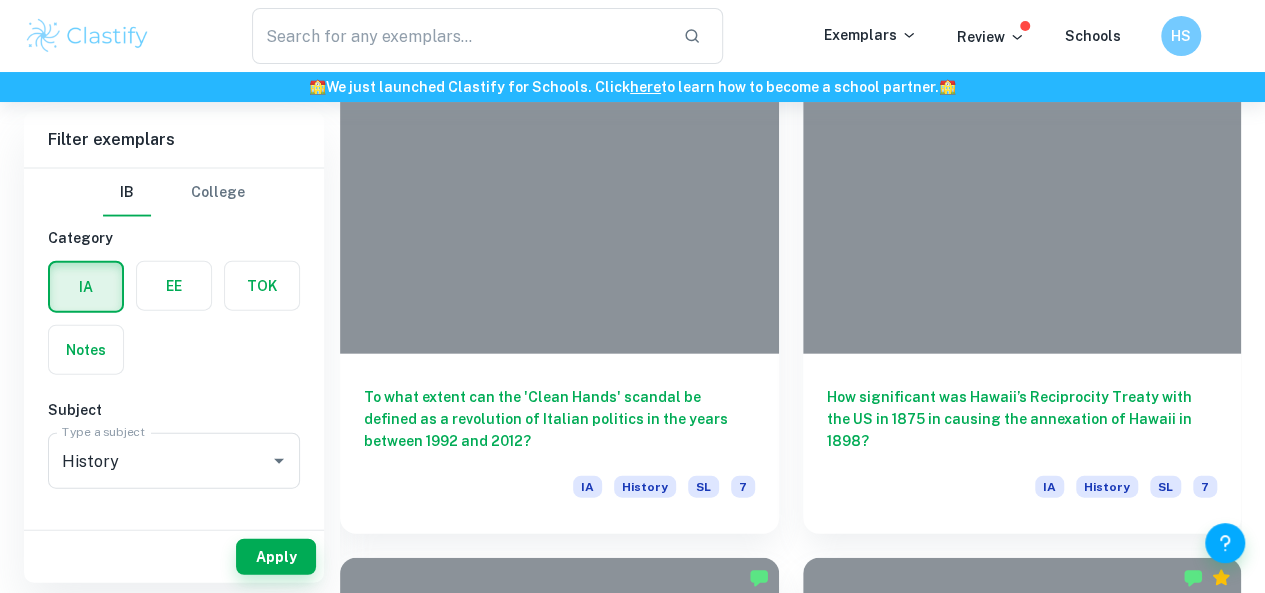 click at bounding box center [174, 286] 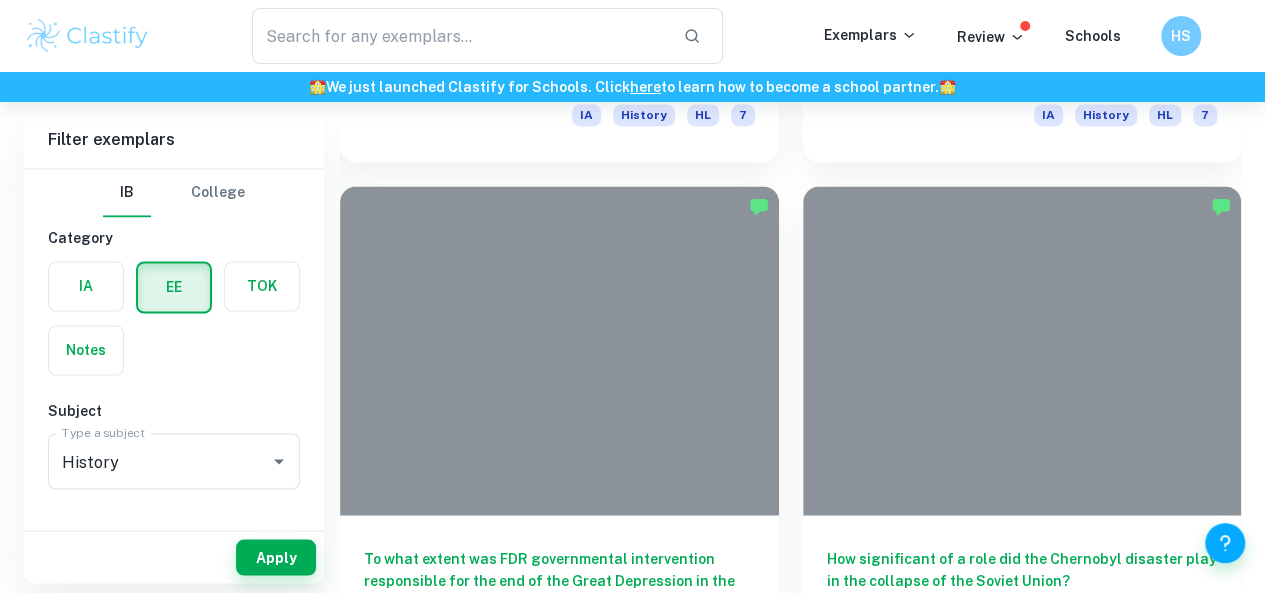 scroll, scrollTop: 5178, scrollLeft: 0, axis: vertical 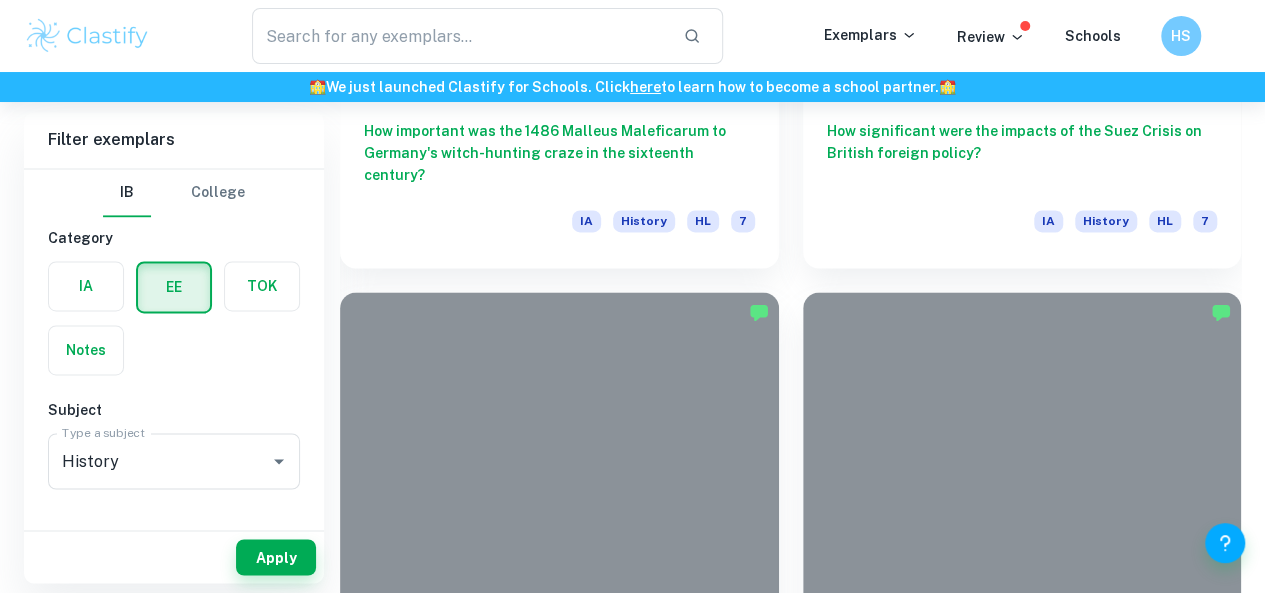 click at bounding box center [174, 287] 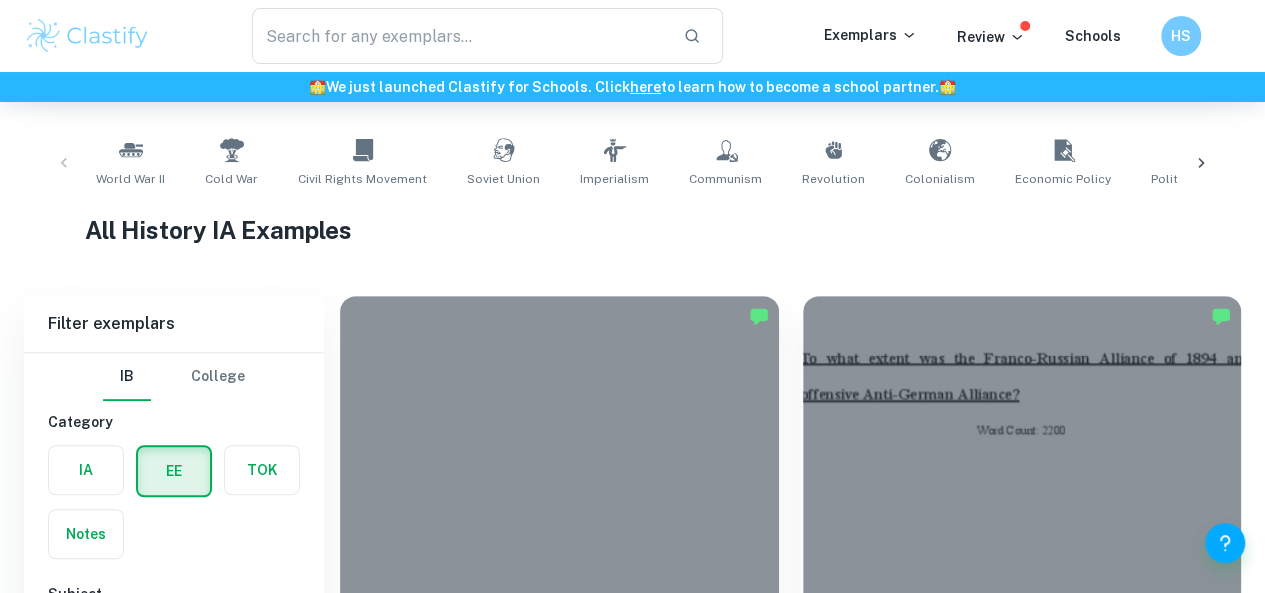 scroll, scrollTop: 778, scrollLeft: 0, axis: vertical 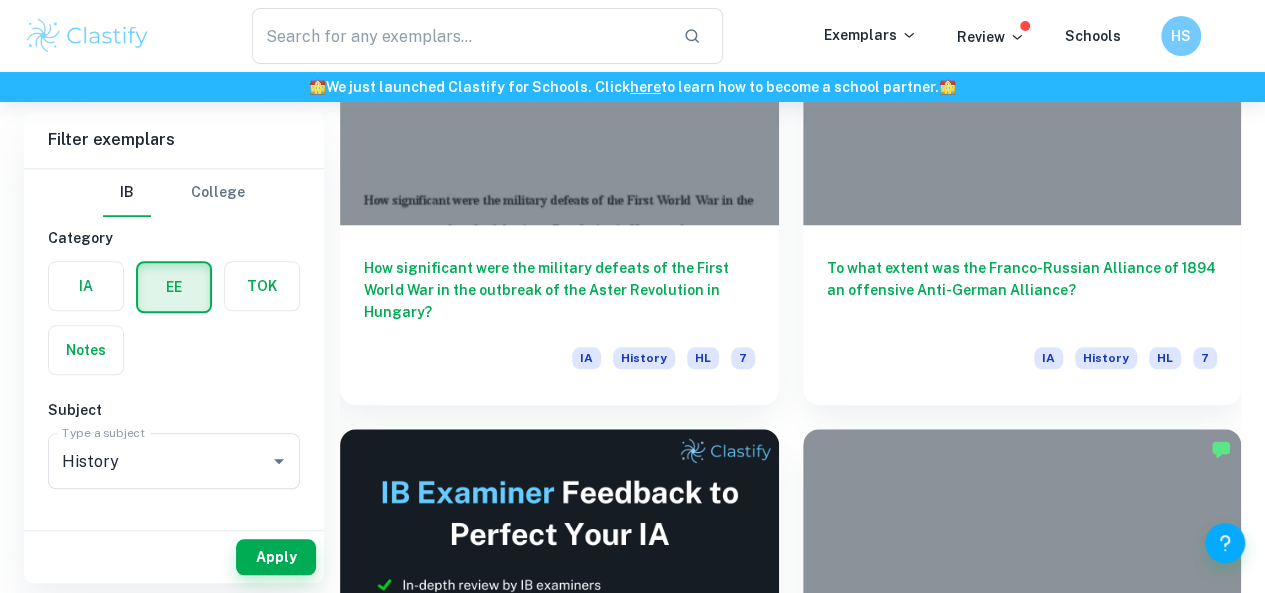 click at bounding box center [174, 287] 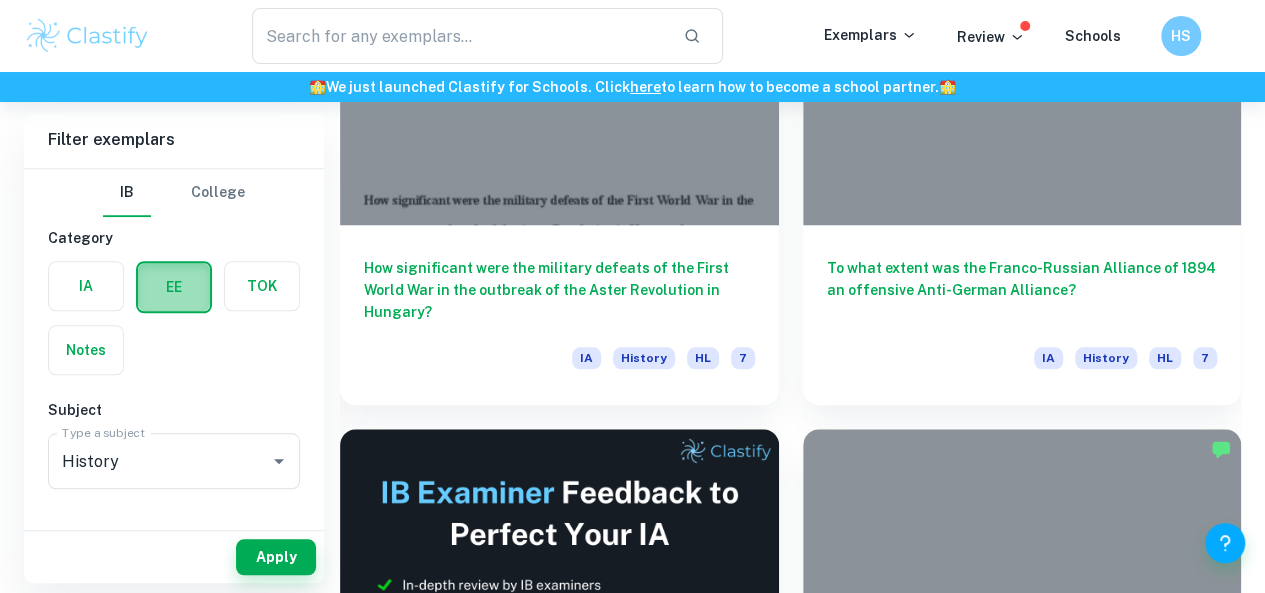 click at bounding box center (174, 287) 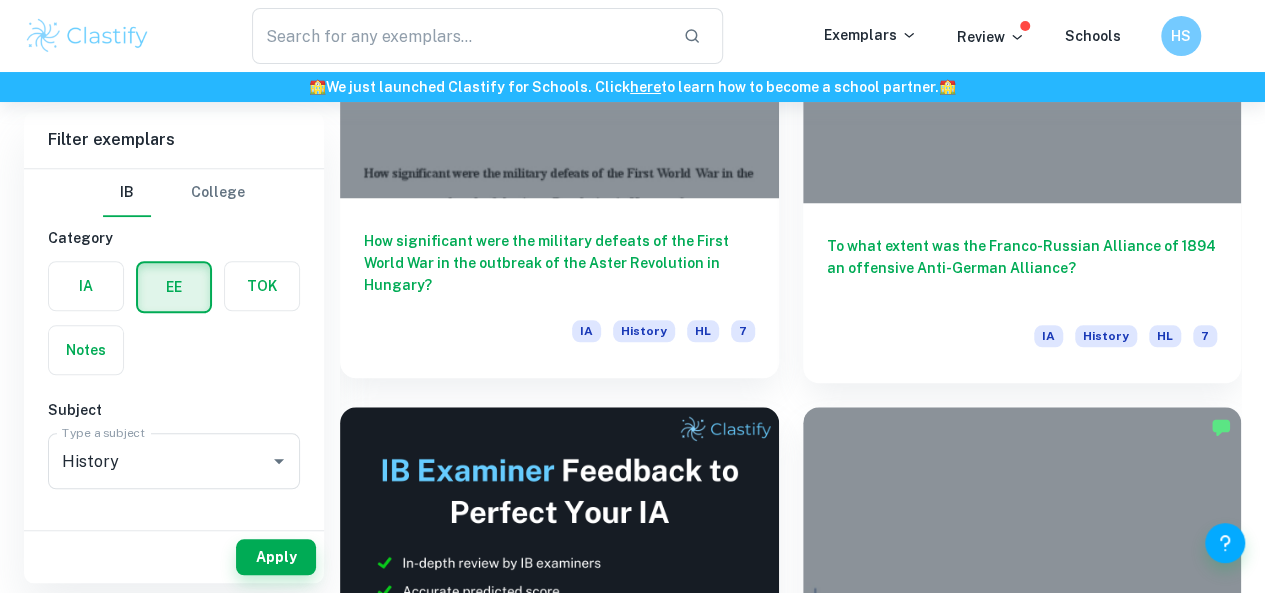 scroll, scrollTop: 1200, scrollLeft: 0, axis: vertical 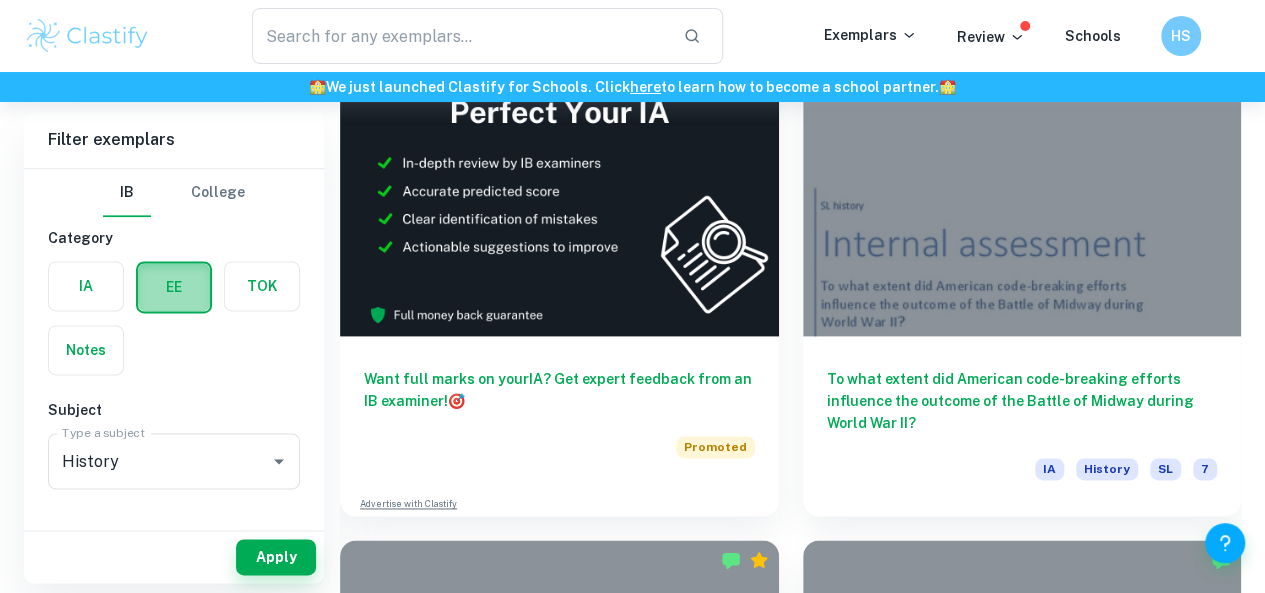 click at bounding box center [174, 287] 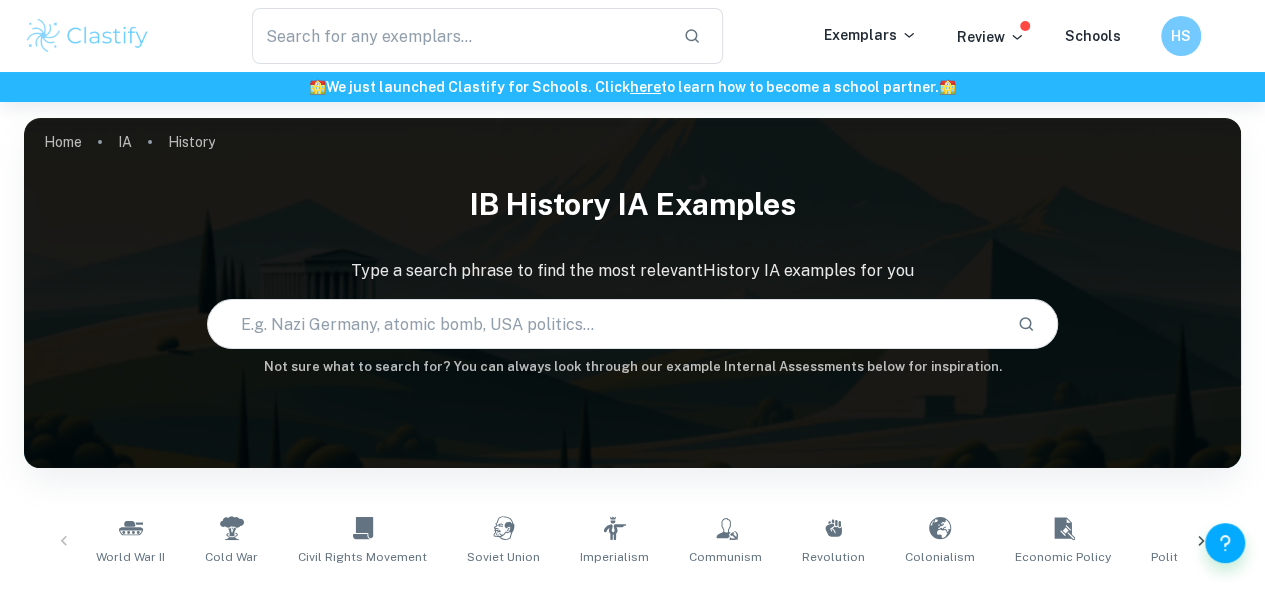 scroll, scrollTop: 800, scrollLeft: 0, axis: vertical 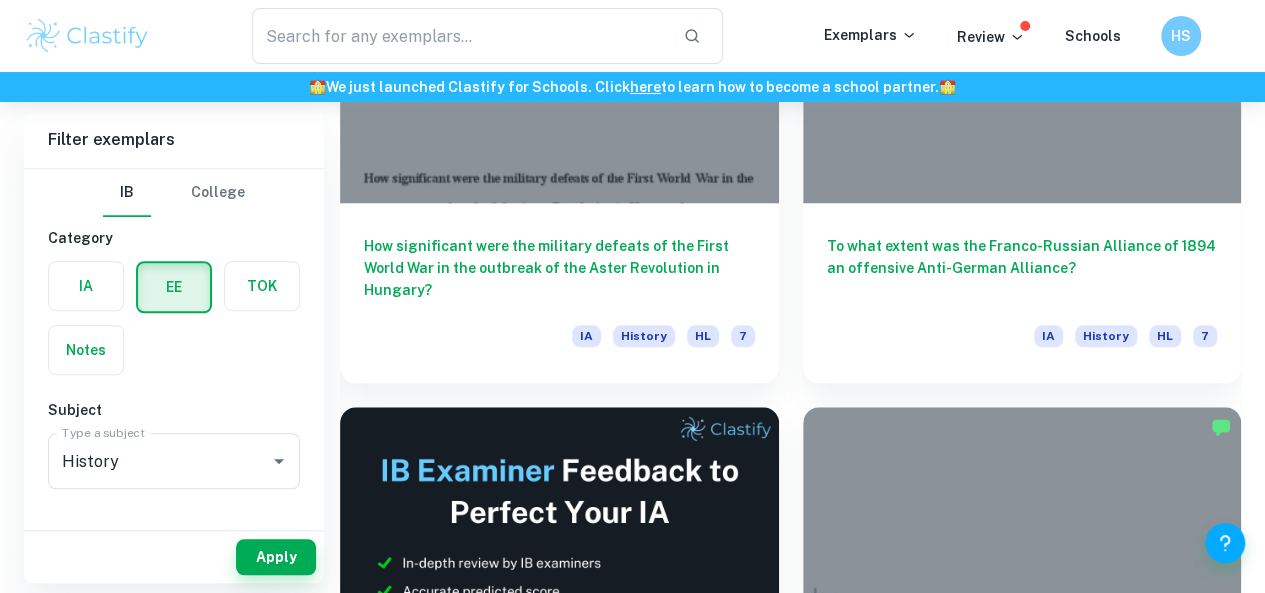 click at bounding box center [174, 287] 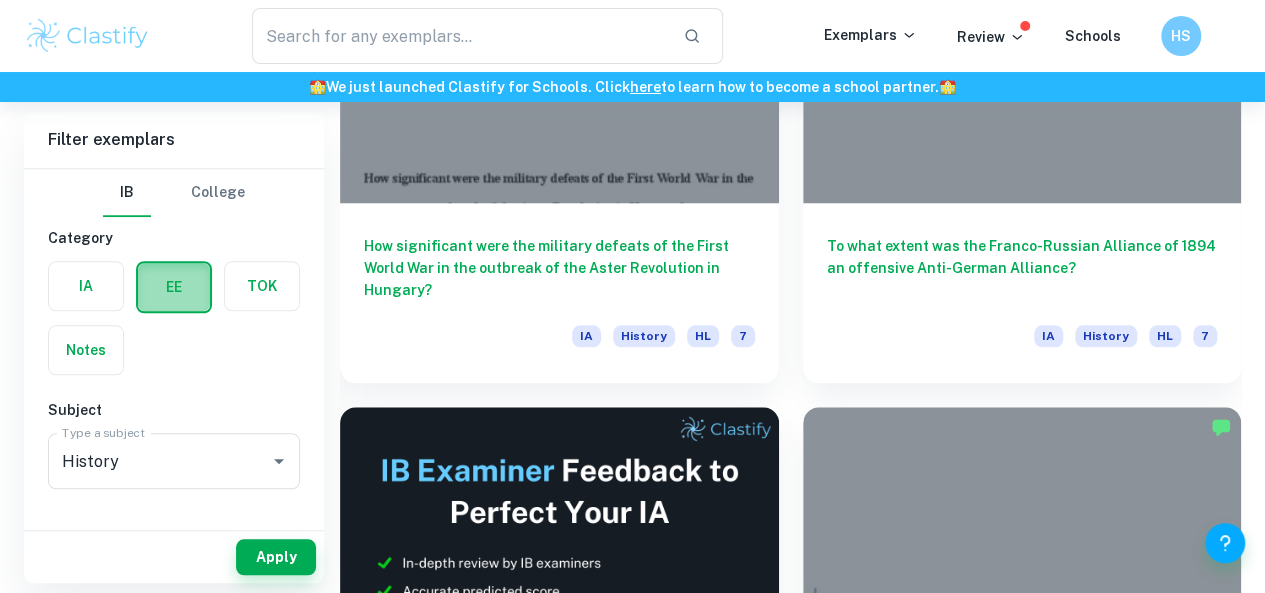 click at bounding box center [174, 287] 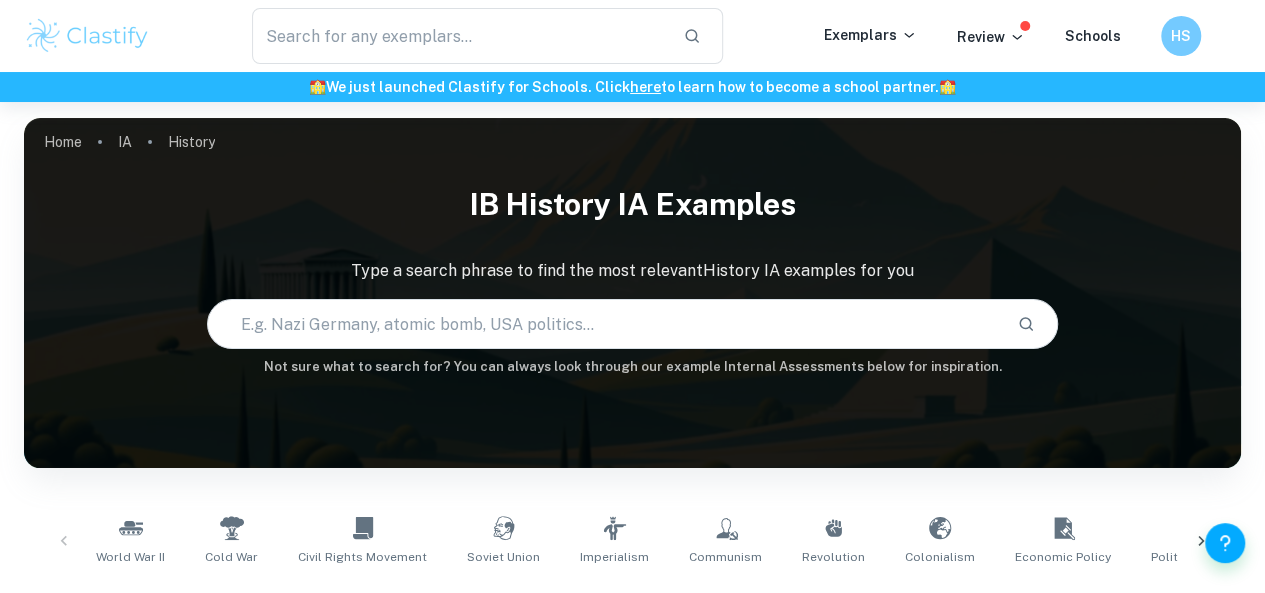 scroll, scrollTop: 400, scrollLeft: 0, axis: vertical 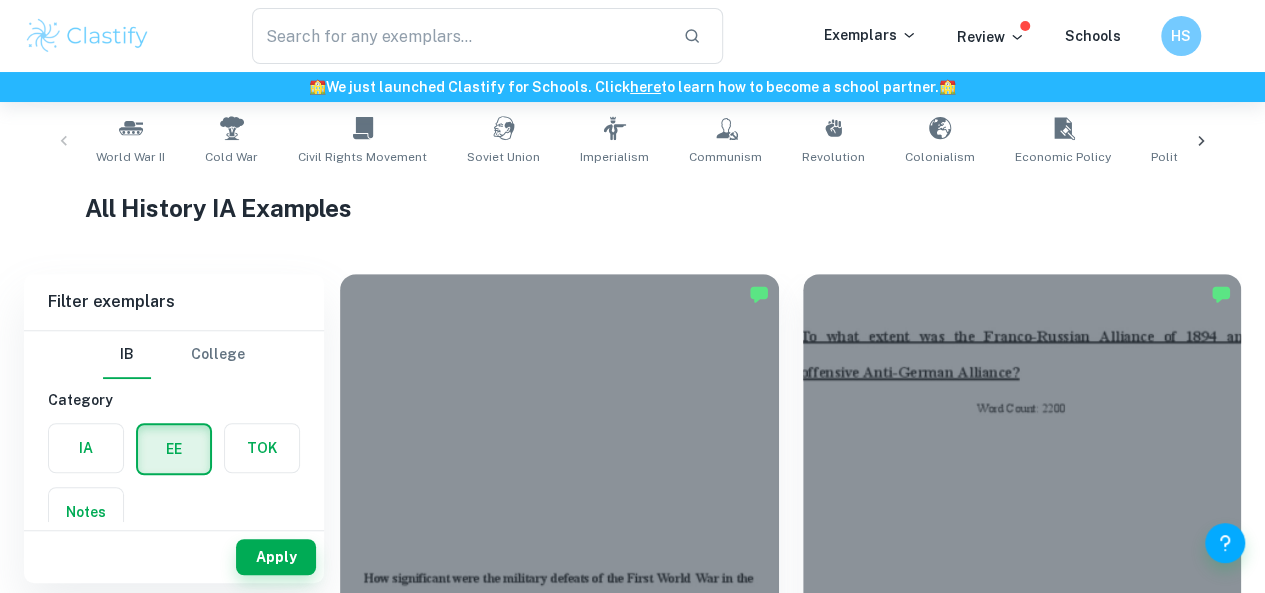 click at bounding box center (174, 449) 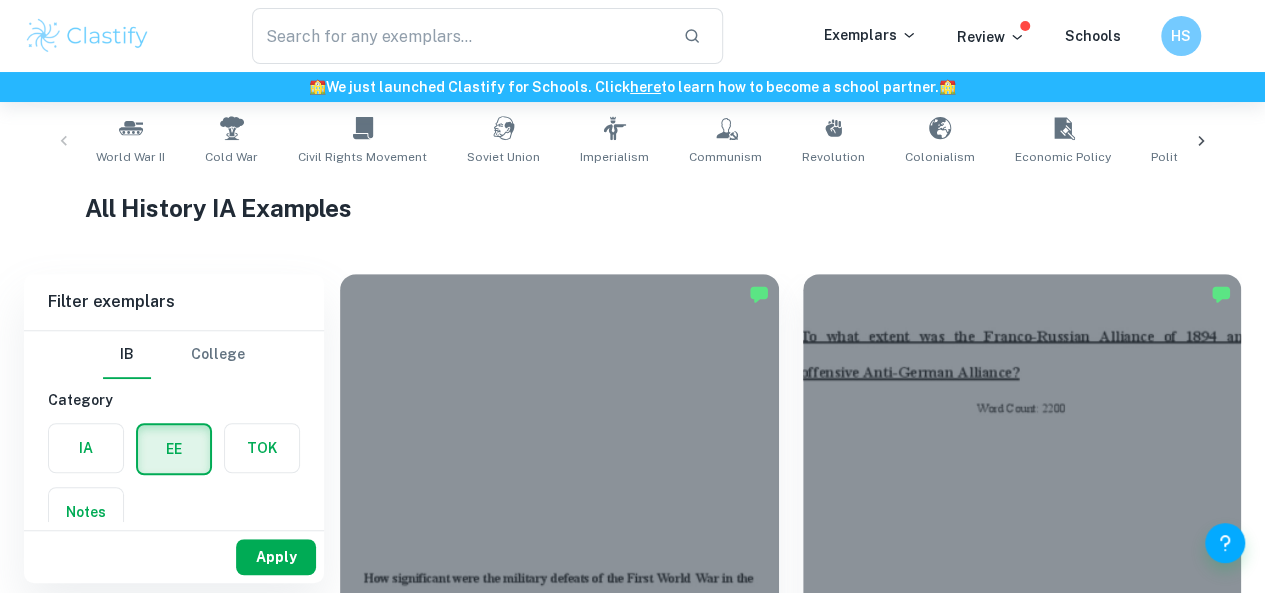 click on "Apply" at bounding box center (276, 557) 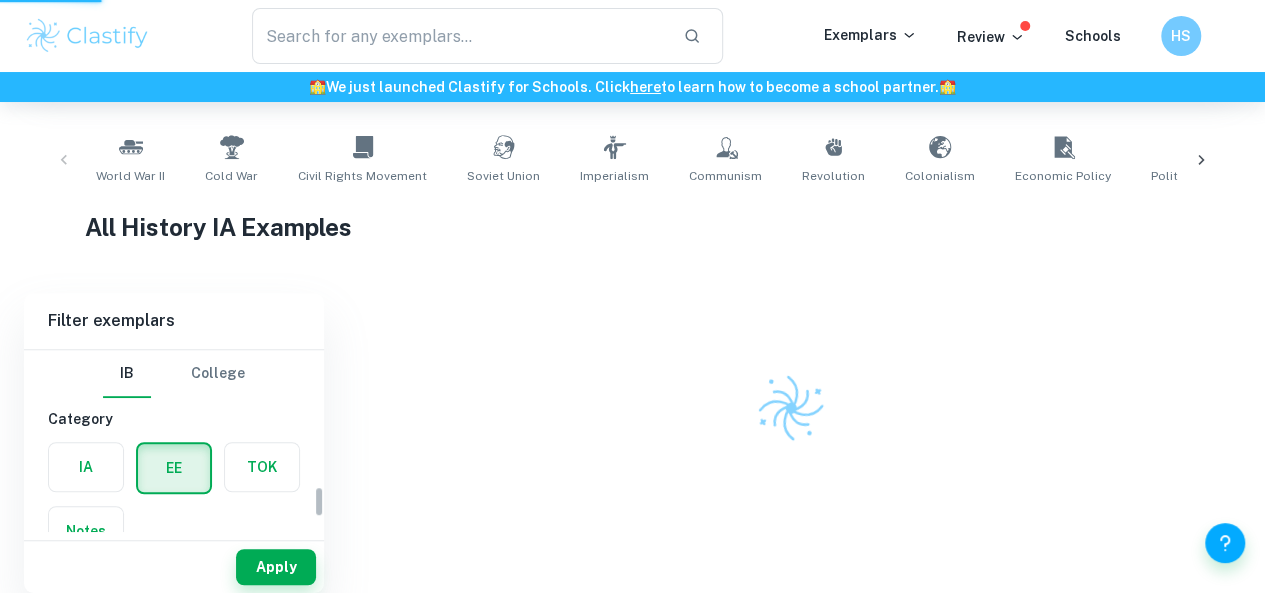 scroll, scrollTop: 380, scrollLeft: 0, axis: vertical 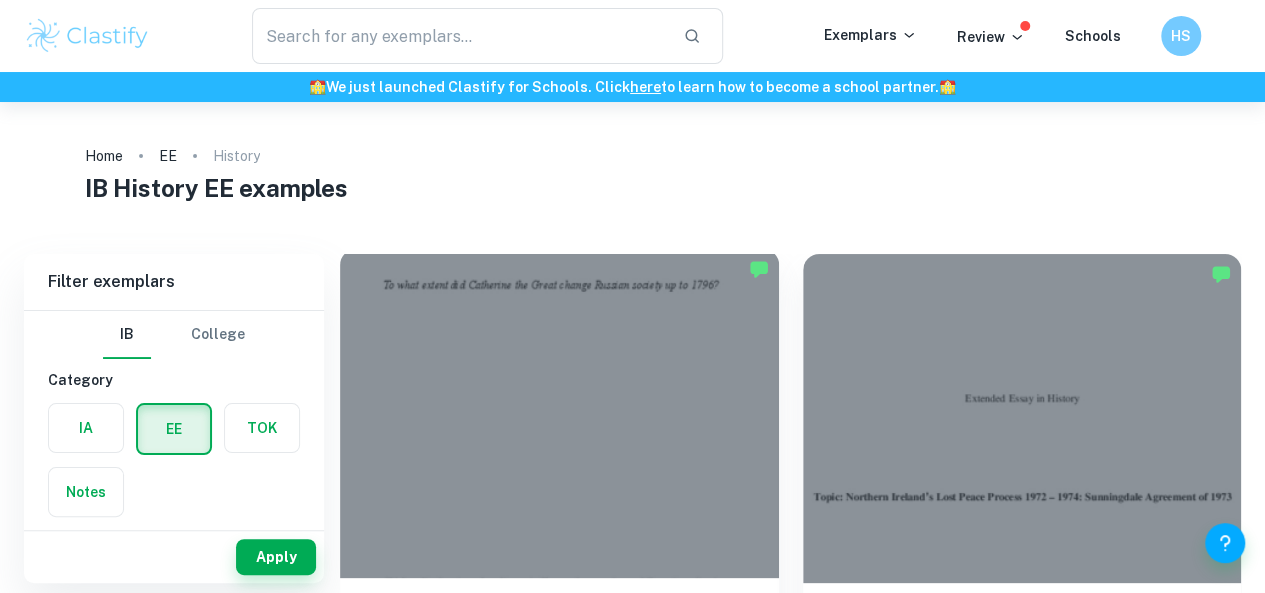 click at bounding box center (559, 413) 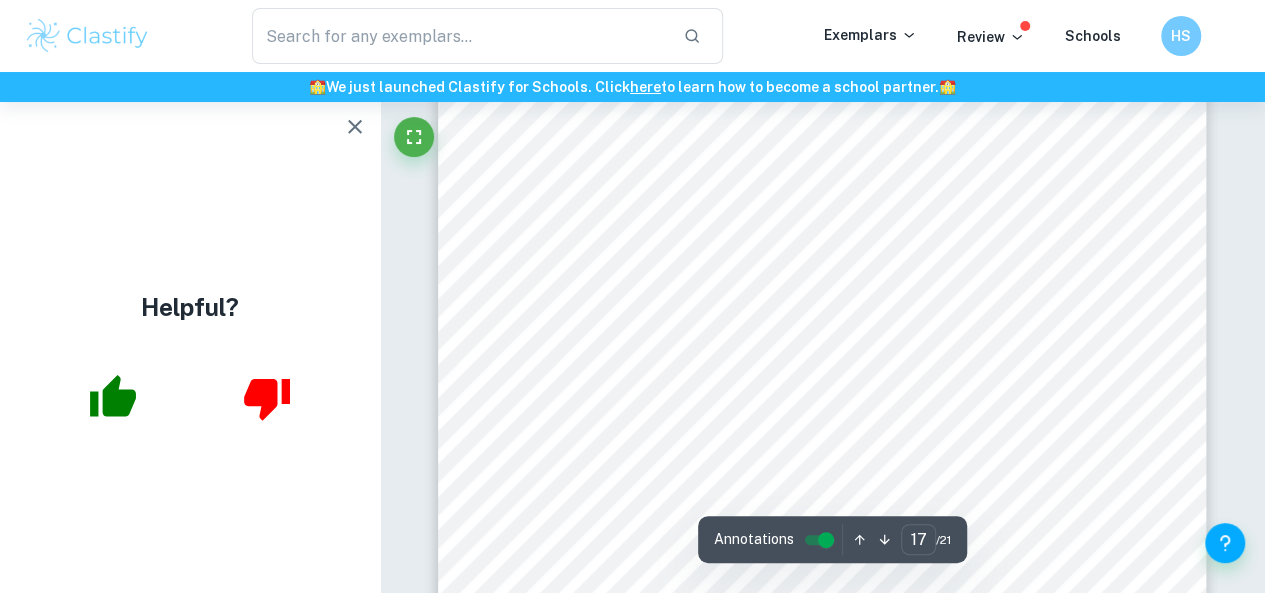 scroll, scrollTop: 18280, scrollLeft: 0, axis: vertical 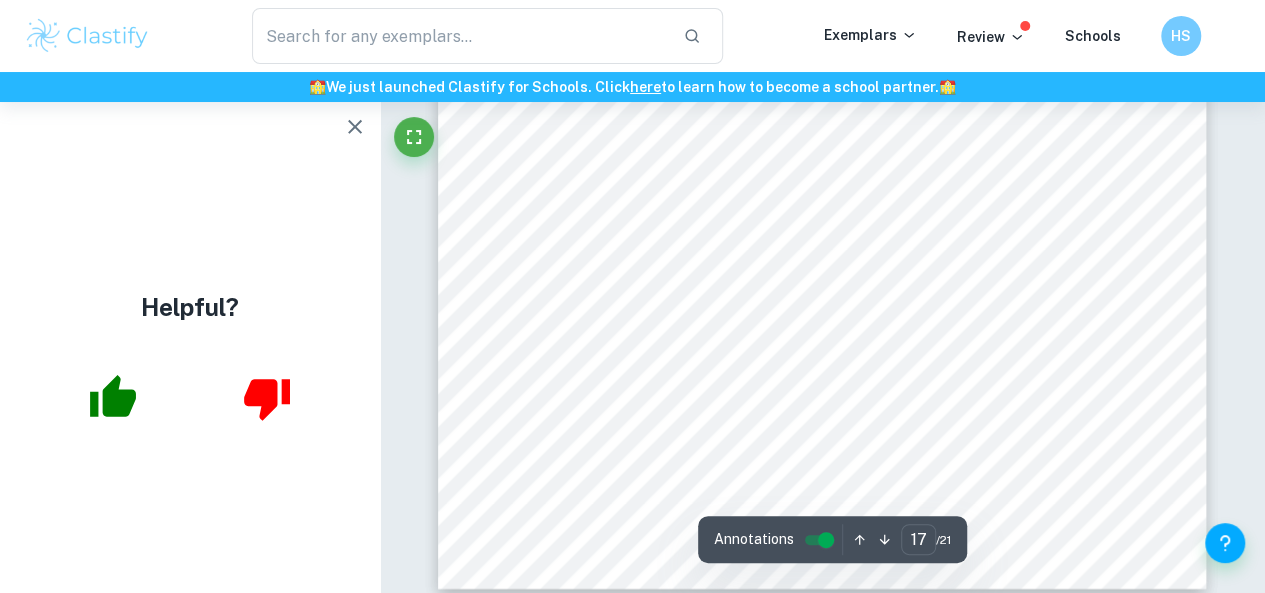 click at bounding box center (355, 127) 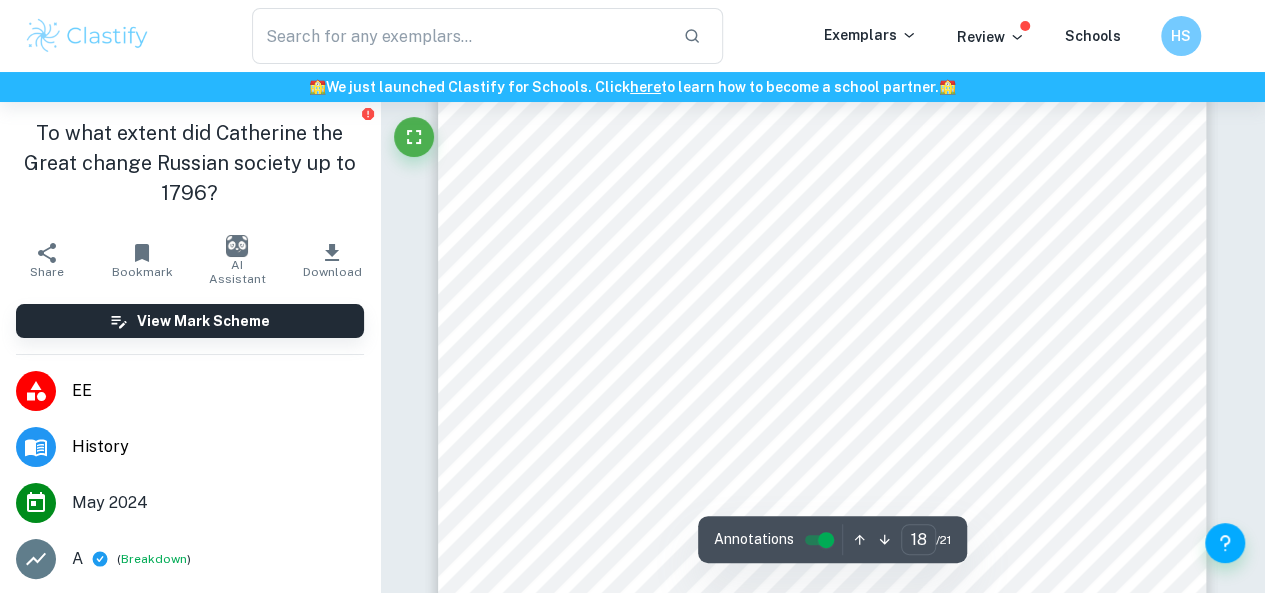 scroll, scrollTop: 18280, scrollLeft: 0, axis: vertical 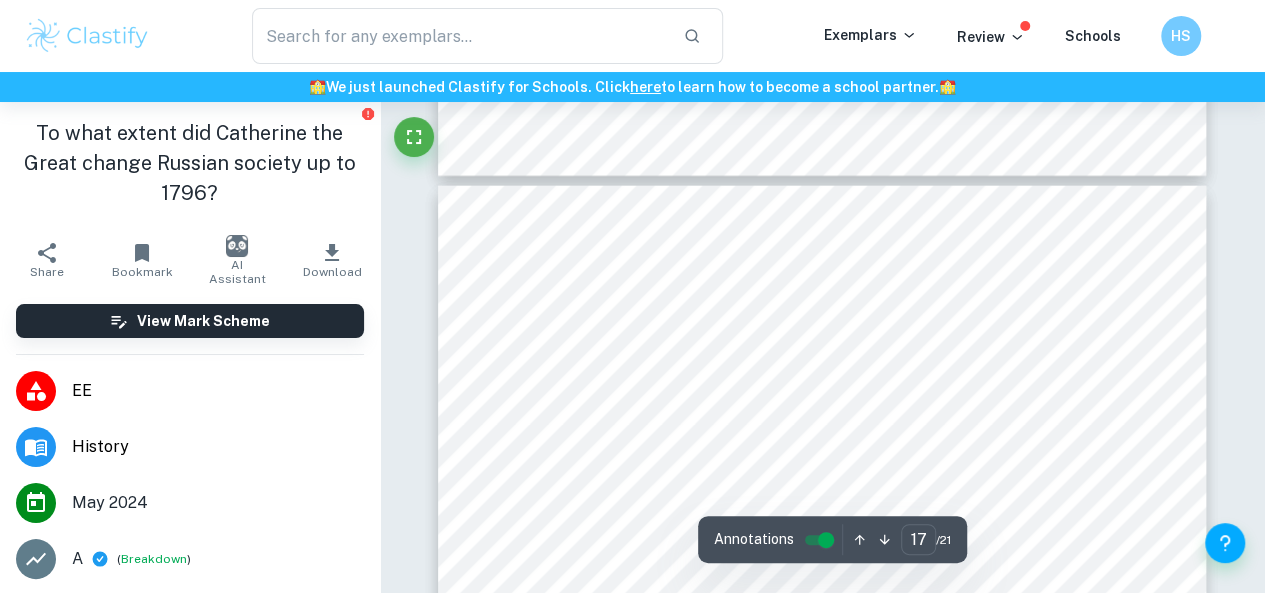 type on "16" 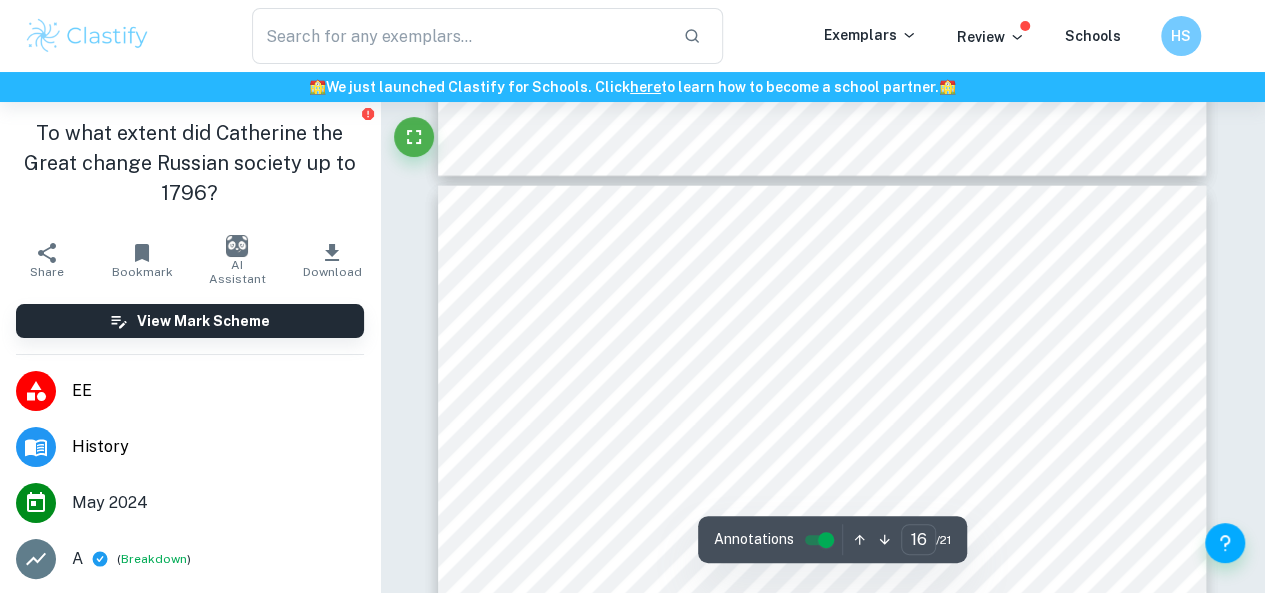 scroll, scrollTop: 17480, scrollLeft: 0, axis: vertical 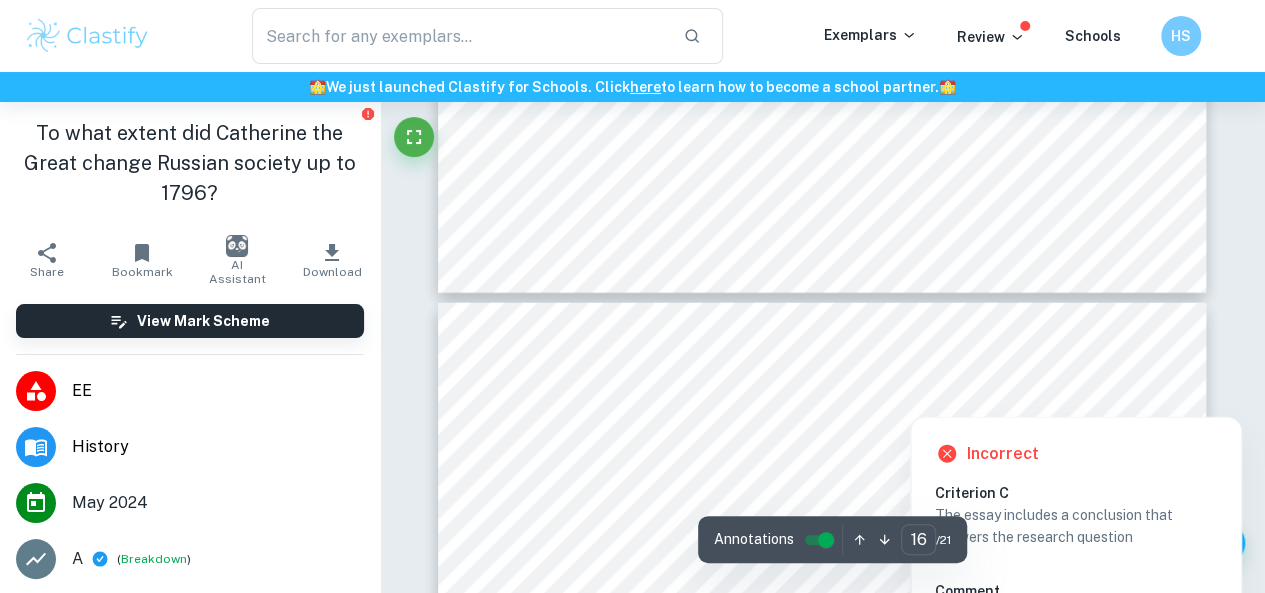 click at bounding box center (1152, 397) 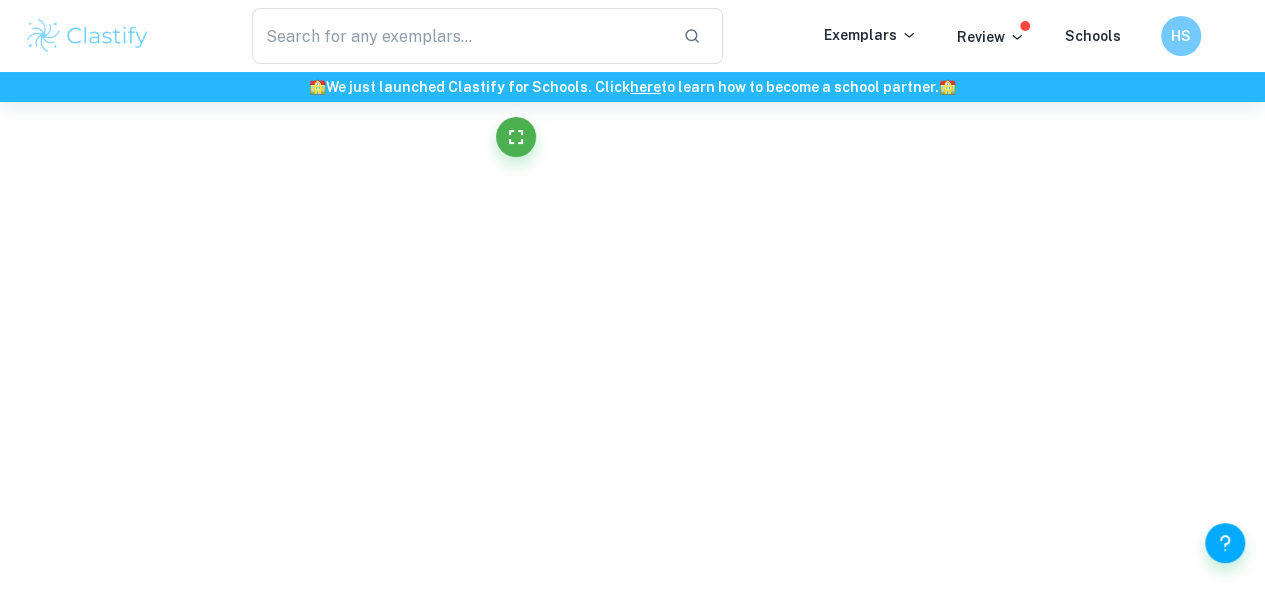scroll, scrollTop: 5366, scrollLeft: 0, axis: vertical 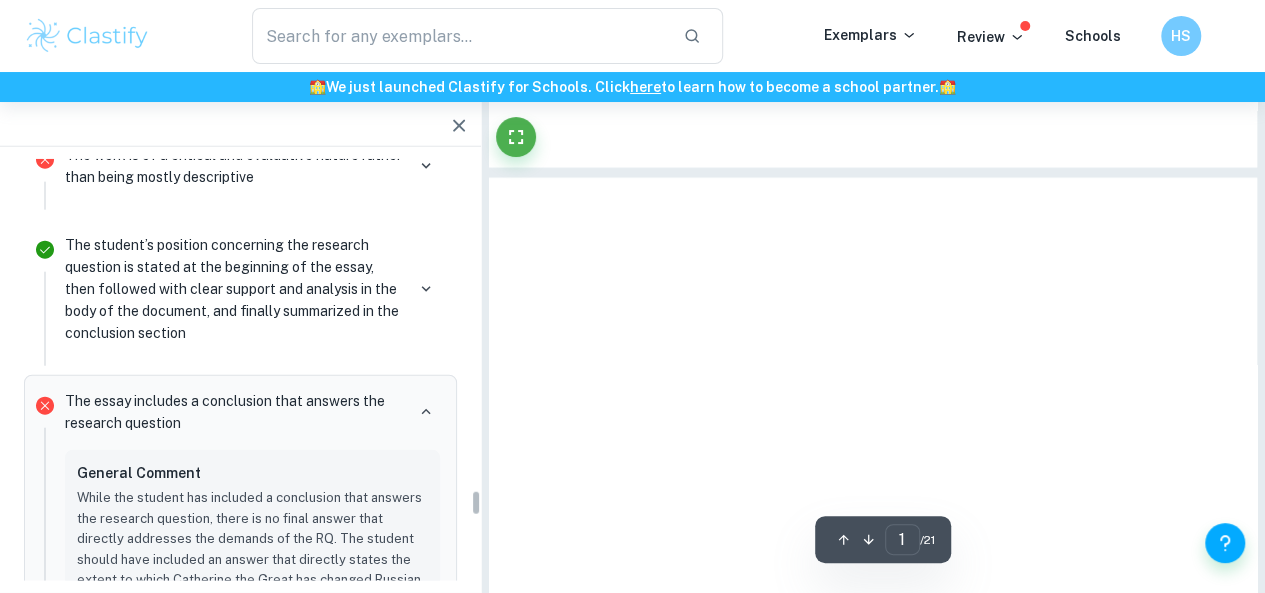 type on "17" 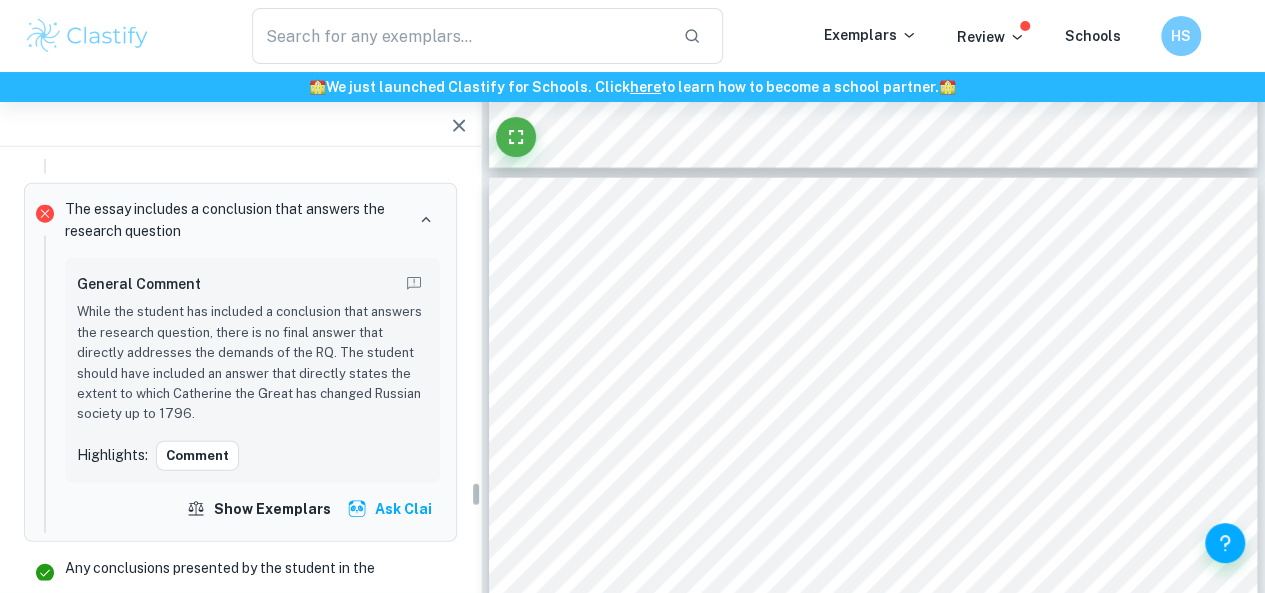 scroll, scrollTop: 5252, scrollLeft: 0, axis: vertical 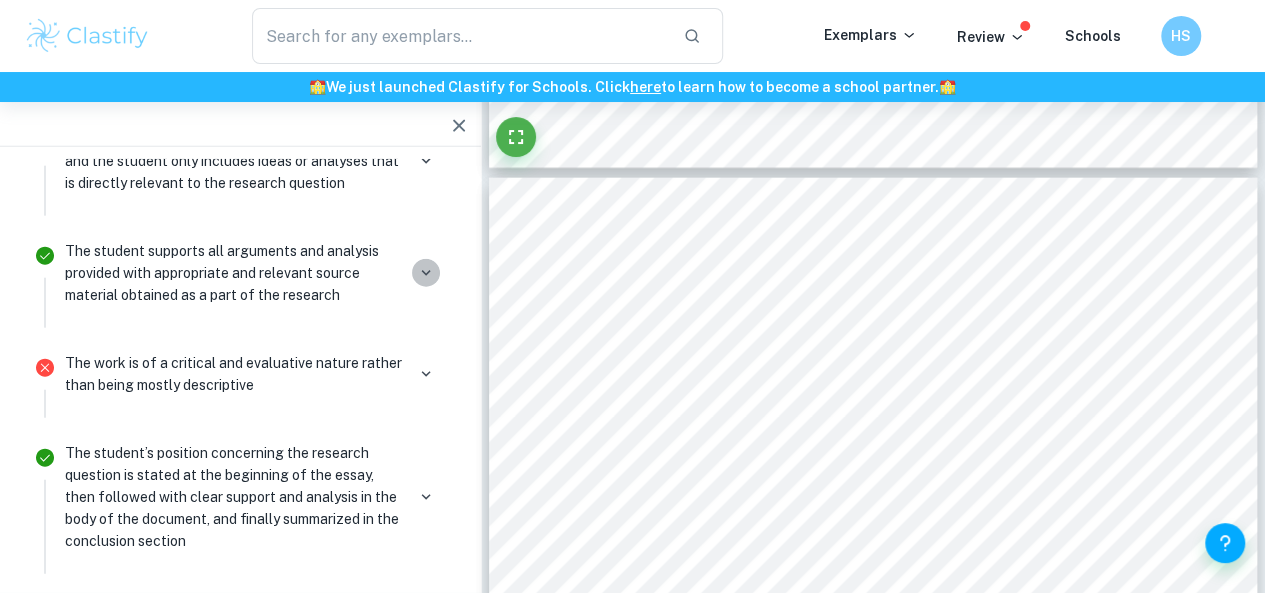 click 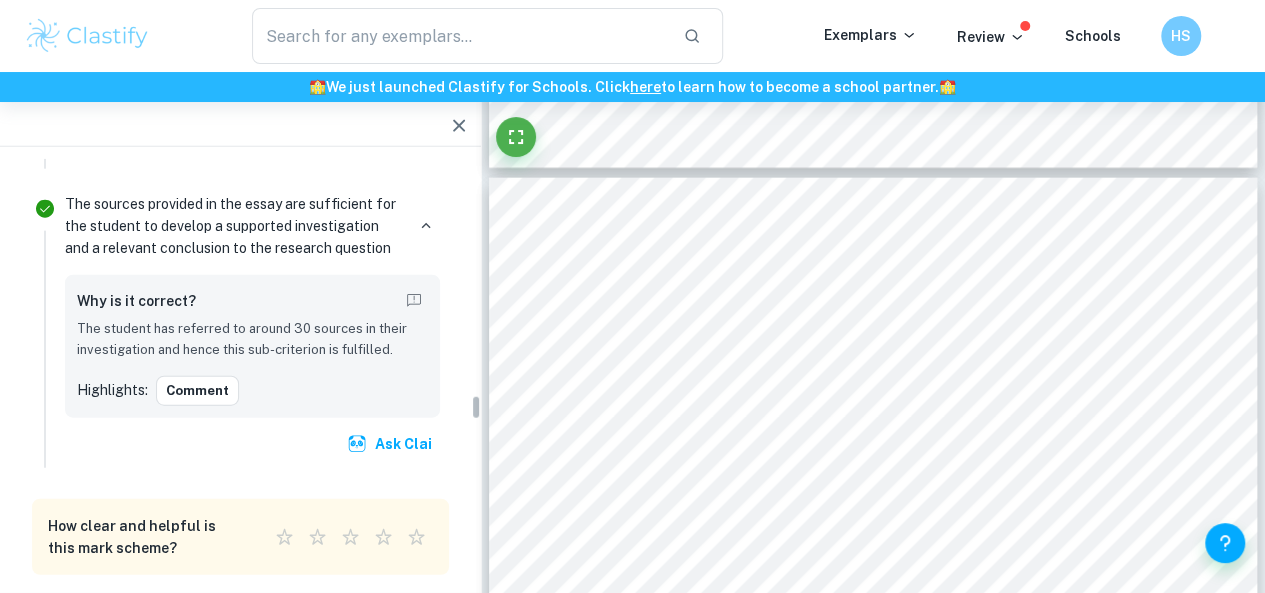 scroll, scrollTop: 4452, scrollLeft: 0, axis: vertical 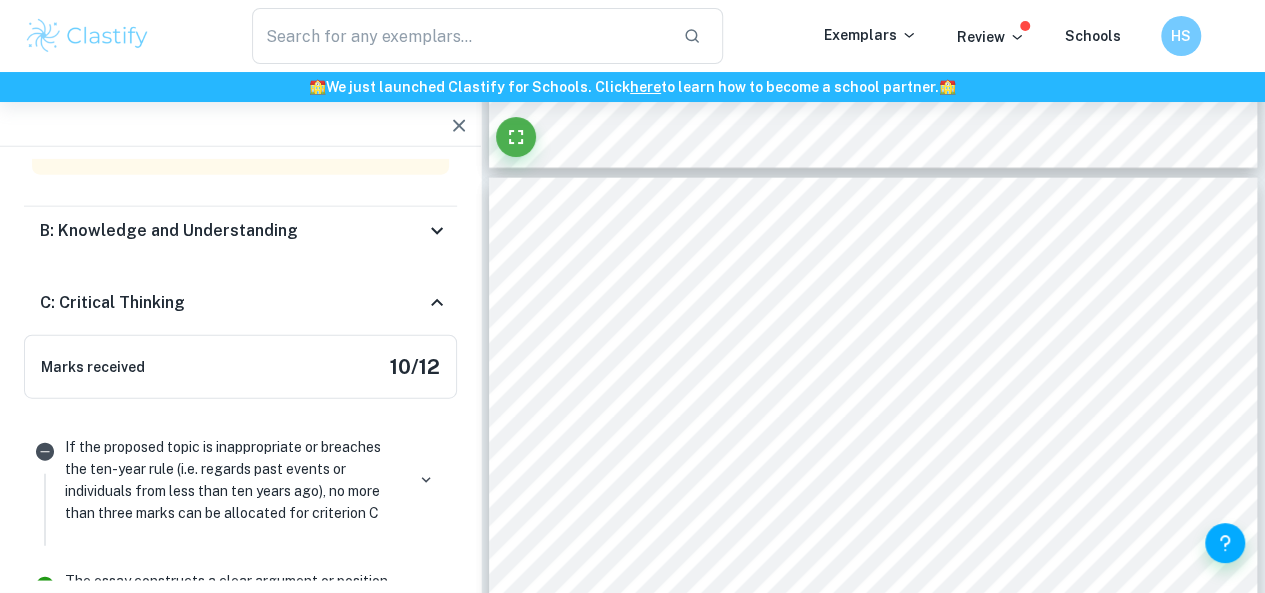 click 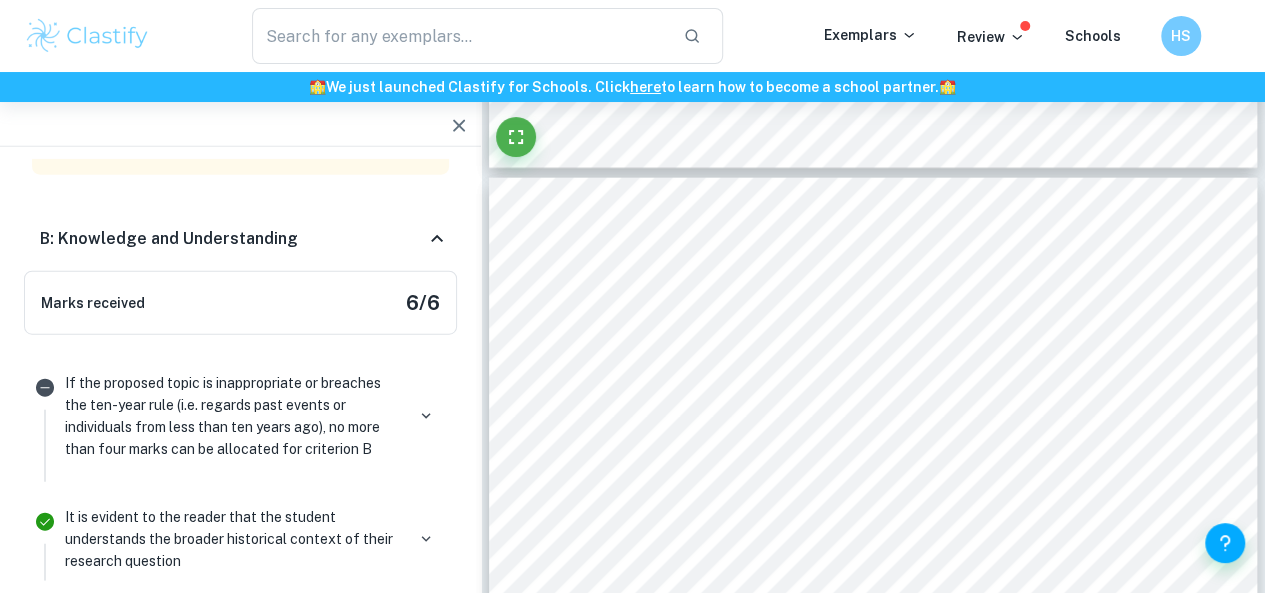 click 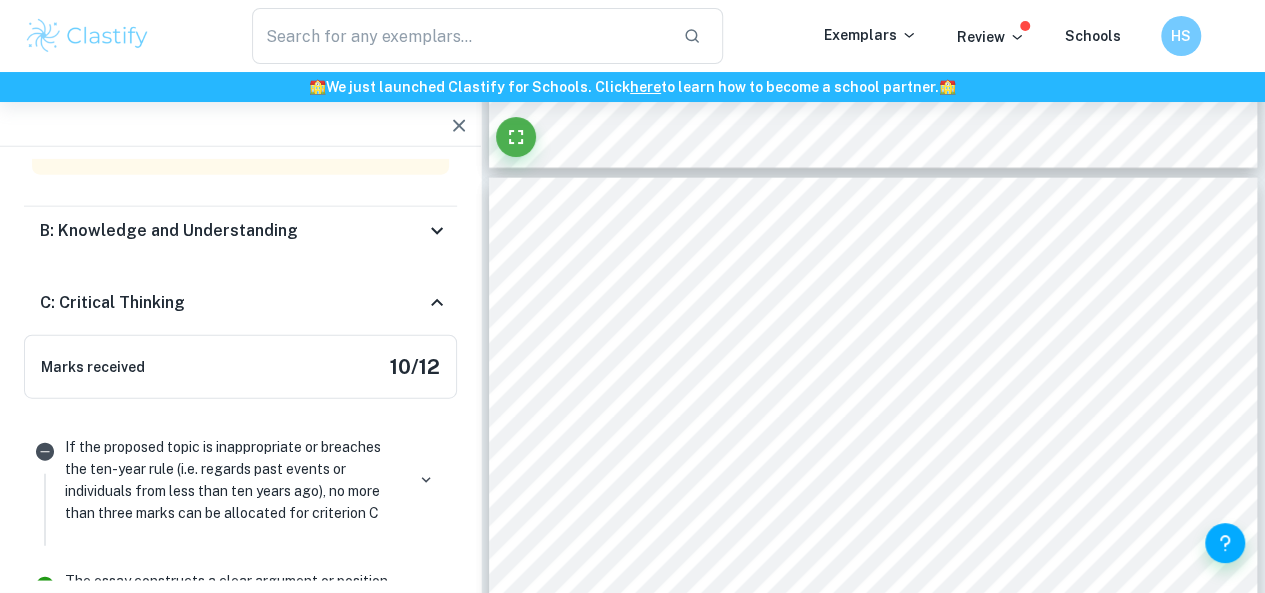 click 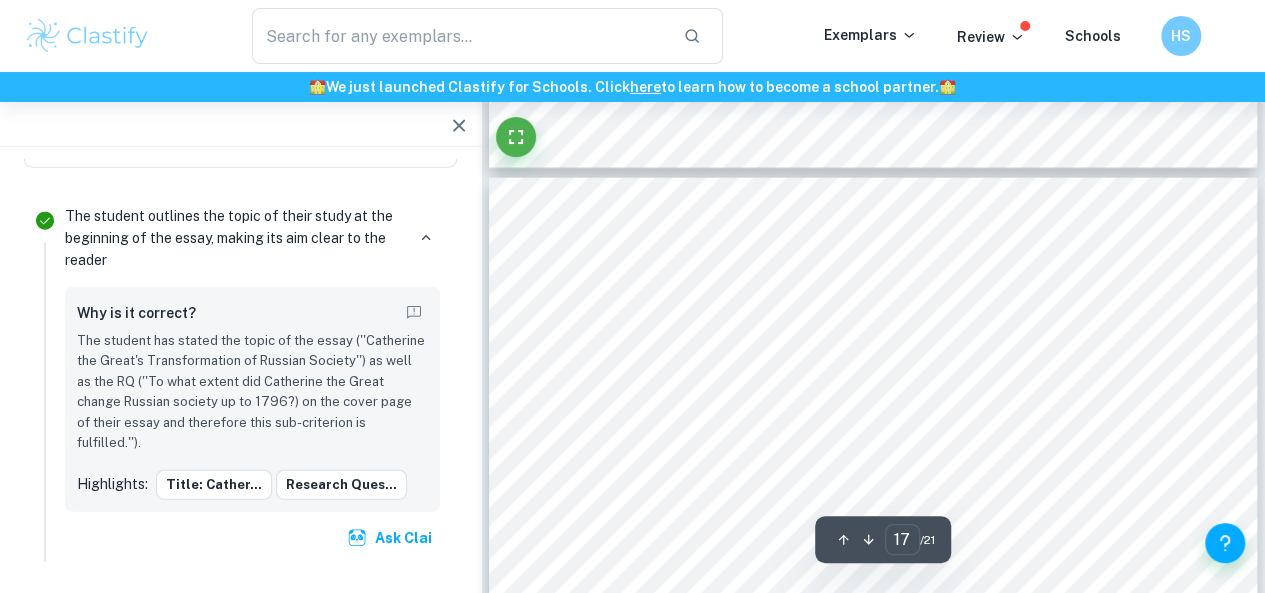 scroll, scrollTop: 0, scrollLeft: 0, axis: both 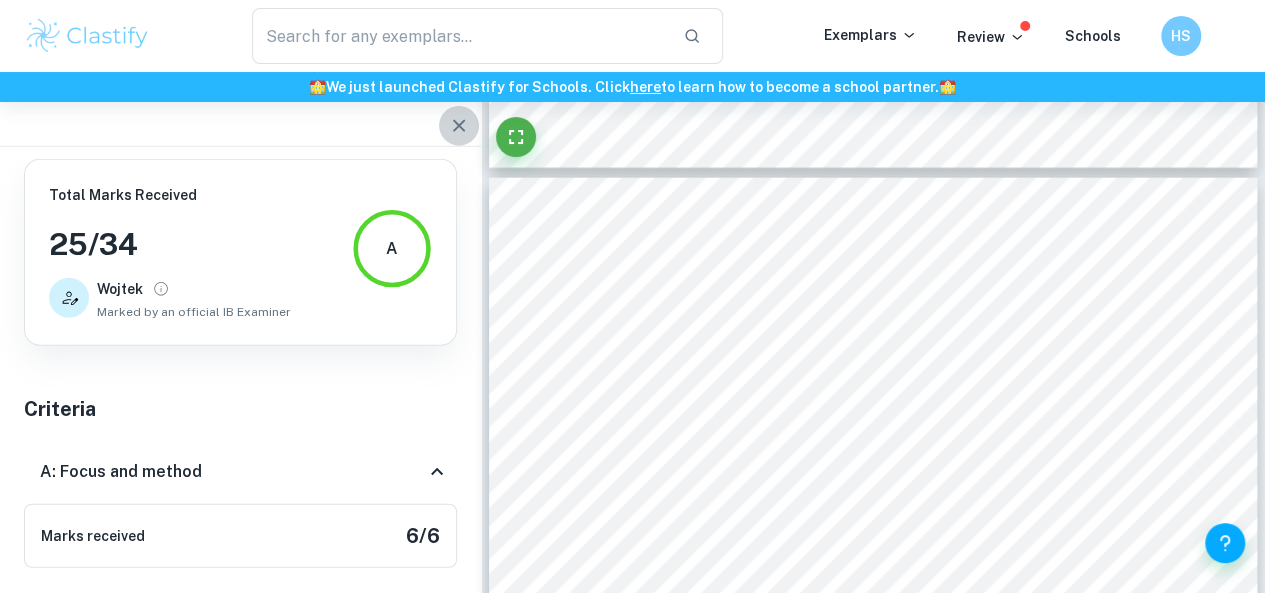 click 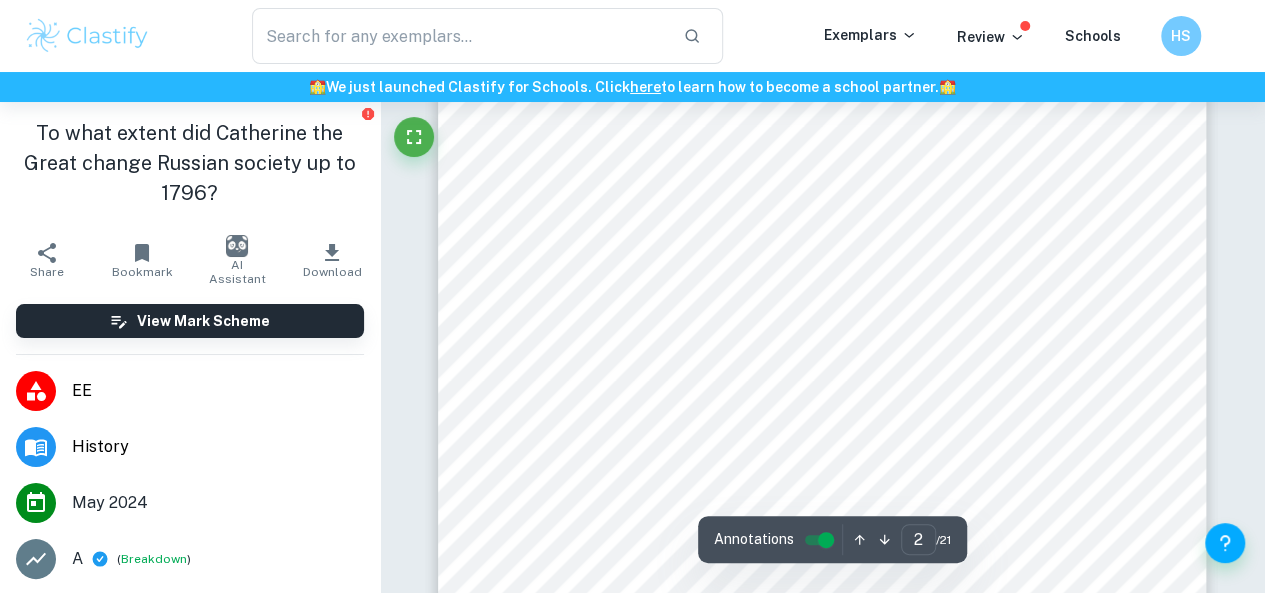 scroll, scrollTop: 711, scrollLeft: 0, axis: vertical 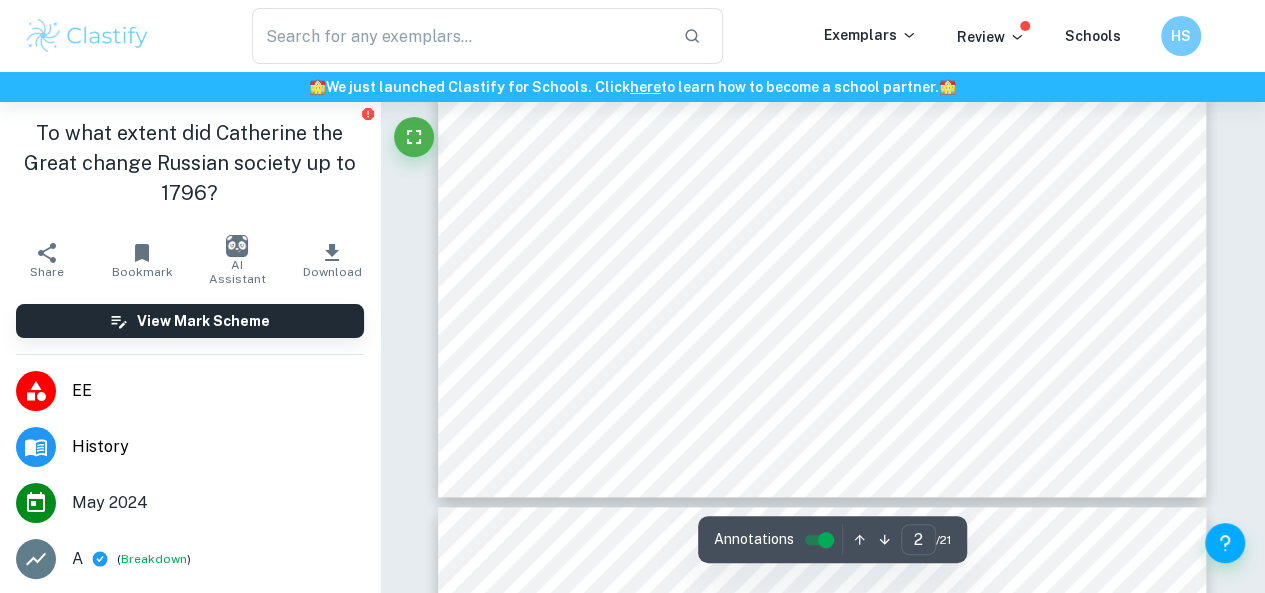 type on "1" 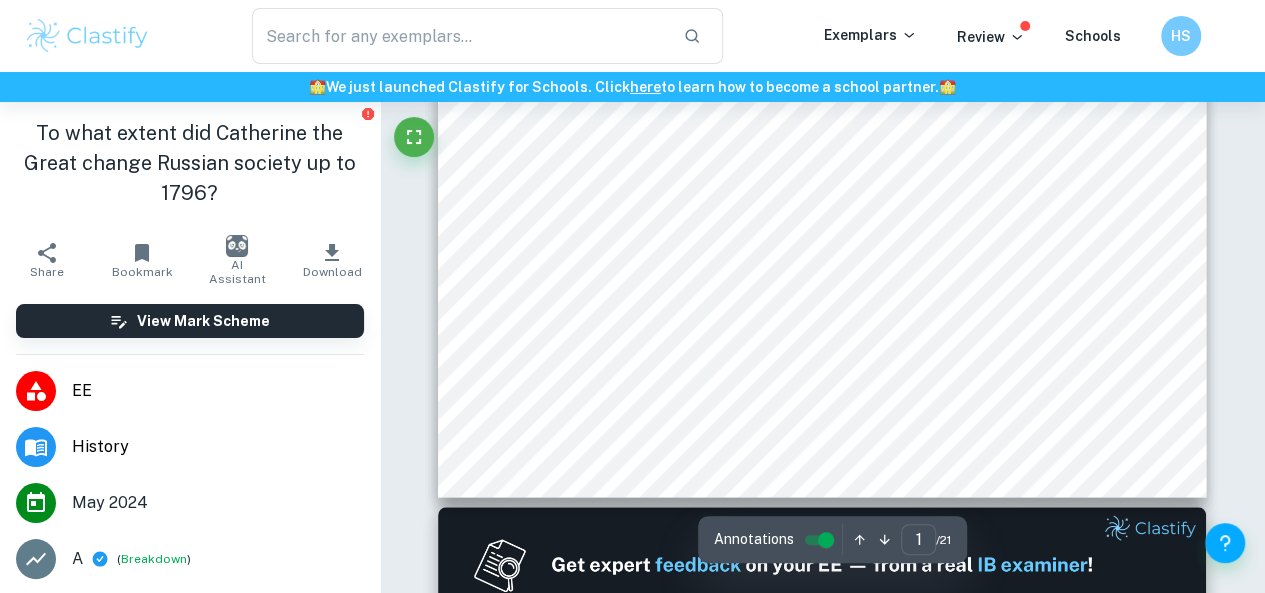 scroll, scrollTop: 0, scrollLeft: 0, axis: both 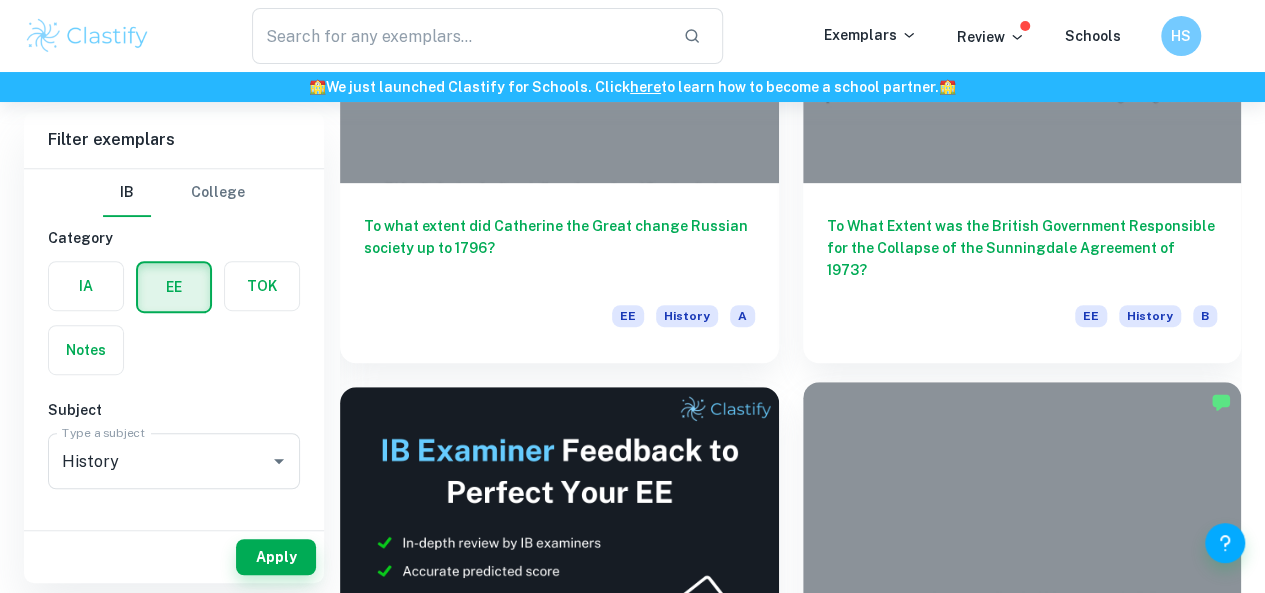 click at bounding box center (1022, 546) 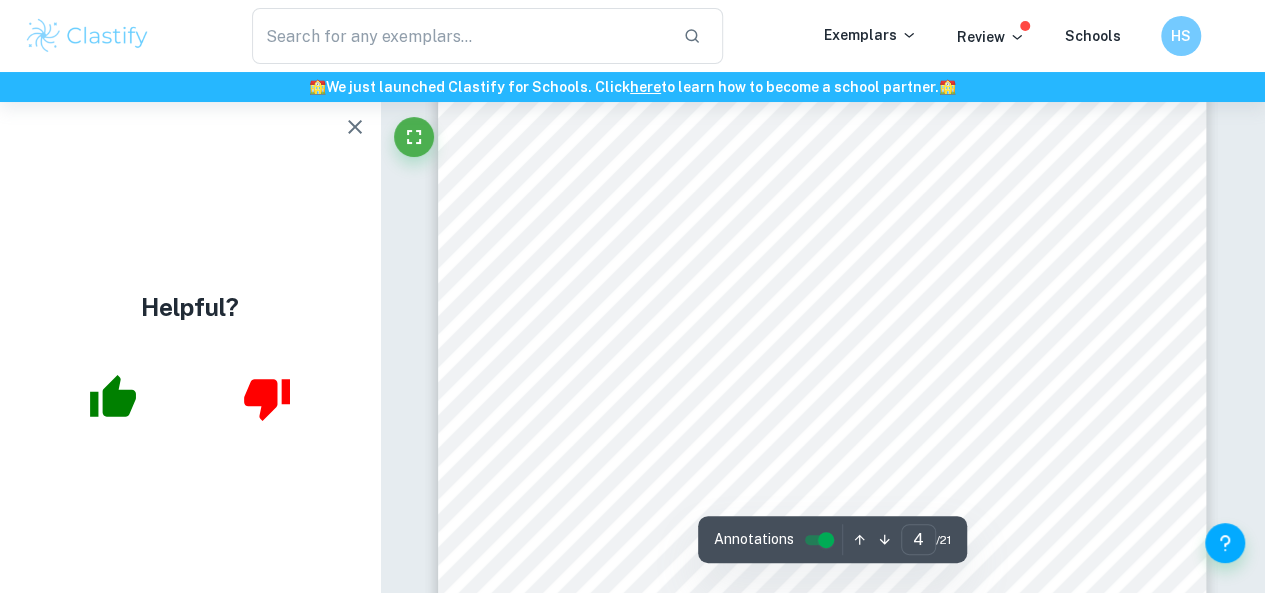 scroll, scrollTop: 3304, scrollLeft: 0, axis: vertical 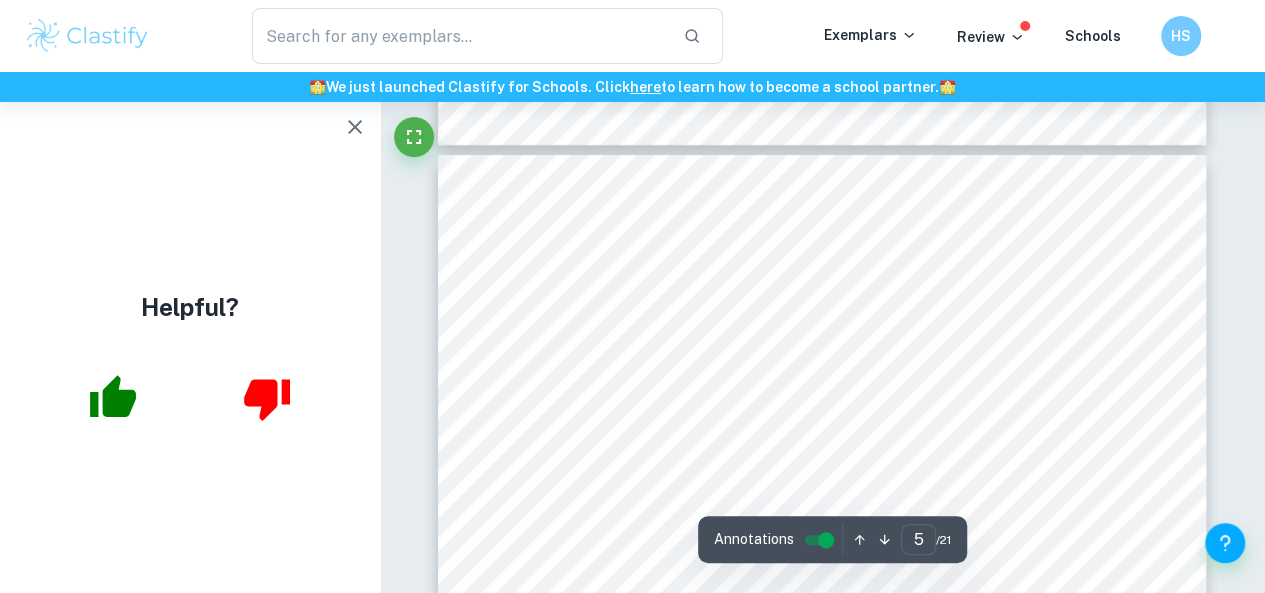 type on "4" 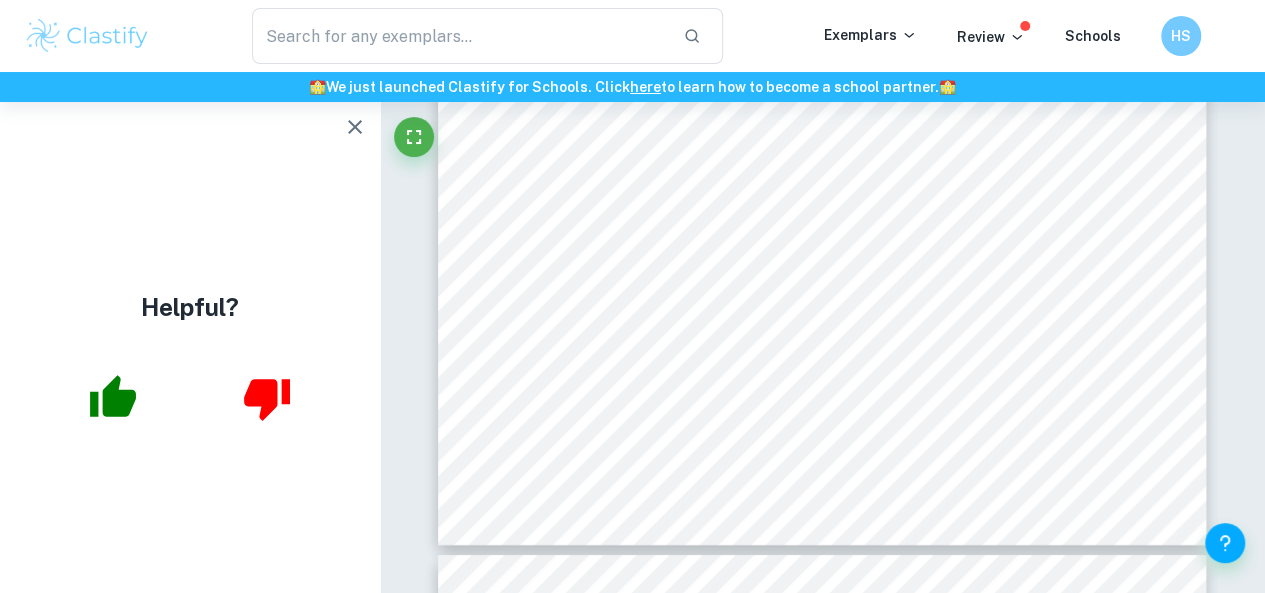 scroll, scrollTop: 3304, scrollLeft: 0, axis: vertical 